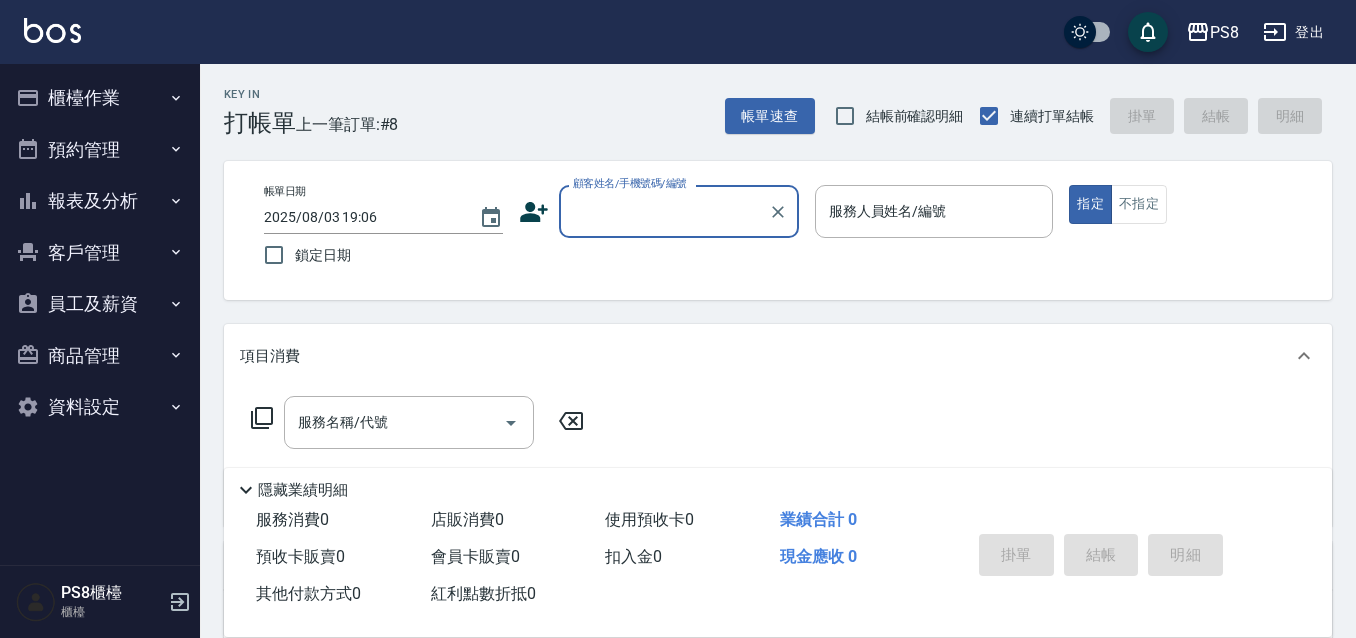 scroll, scrollTop: 144, scrollLeft: 0, axis: vertical 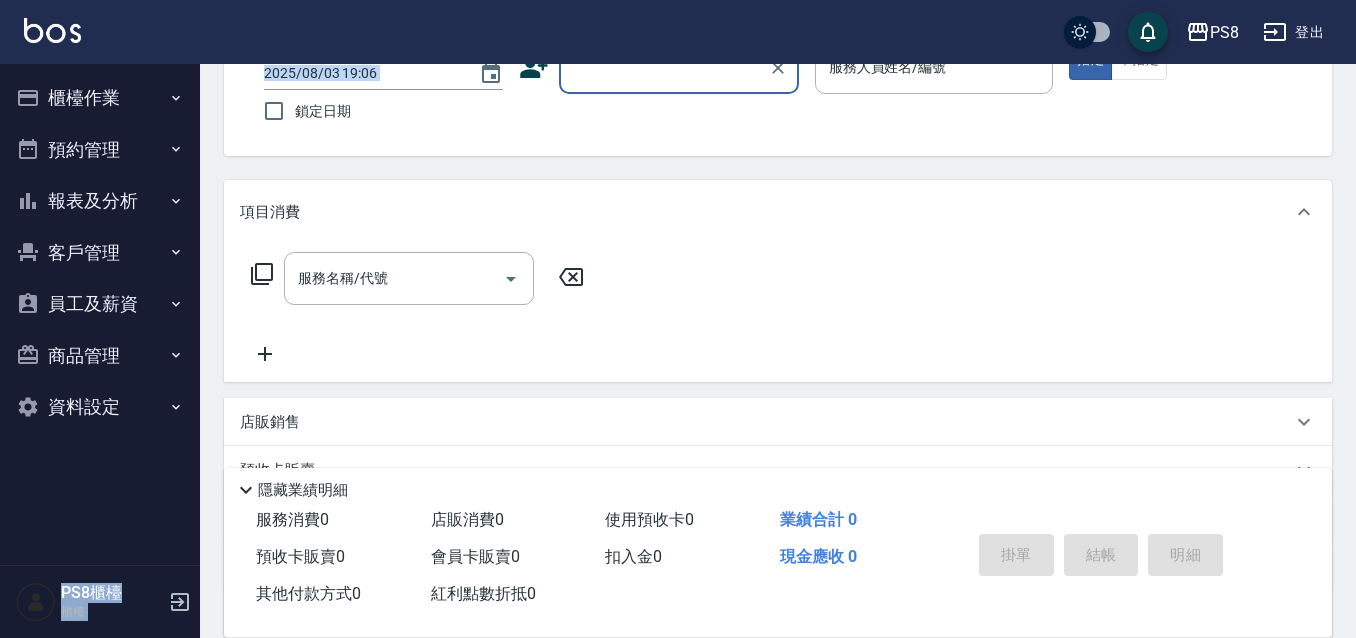 click on "PS8 登出 櫃檯作業 打帳單 帳單列表 掛單列表 座位開單 營業儀表板 現金收支登錄 材料自購登錄 每日結帳 排班表 掃碼打卡 預約管理 預約管理 單日預約紀錄 單週預約紀錄 報表及分析 報表目錄 店家日報表 互助日報表 互助排行榜 互助點數明細 全店業績分析表 設計師日報表 設計師業績分析表 設計師業績月報表 設計師排行榜 每日收支明細 收支分類明細表 客戶管理 客戶列表 卡券管理 入金管理 員工及薪資 員工列表 全店打卡記錄 商品管理 商品分類設定 商品列表 資料設定 服務分類設定 服務項目設定 預收卡設定 系統參數設定 業績抽成參數設定 收支科目設定 支付方式設定 第三方卡券設定 PS8櫃檯 櫃檯 Key In 打帳單 上一筆訂單:#8 帳單速查 結帳前確認明細 連續打單結帳 掛單 結帳 明細 帳單日期 2025/08/03 19:06 鎖定日期 顧客姓名/手機號碼/編號 服務人員姓名/編號 ​" at bounding box center [678, 343] 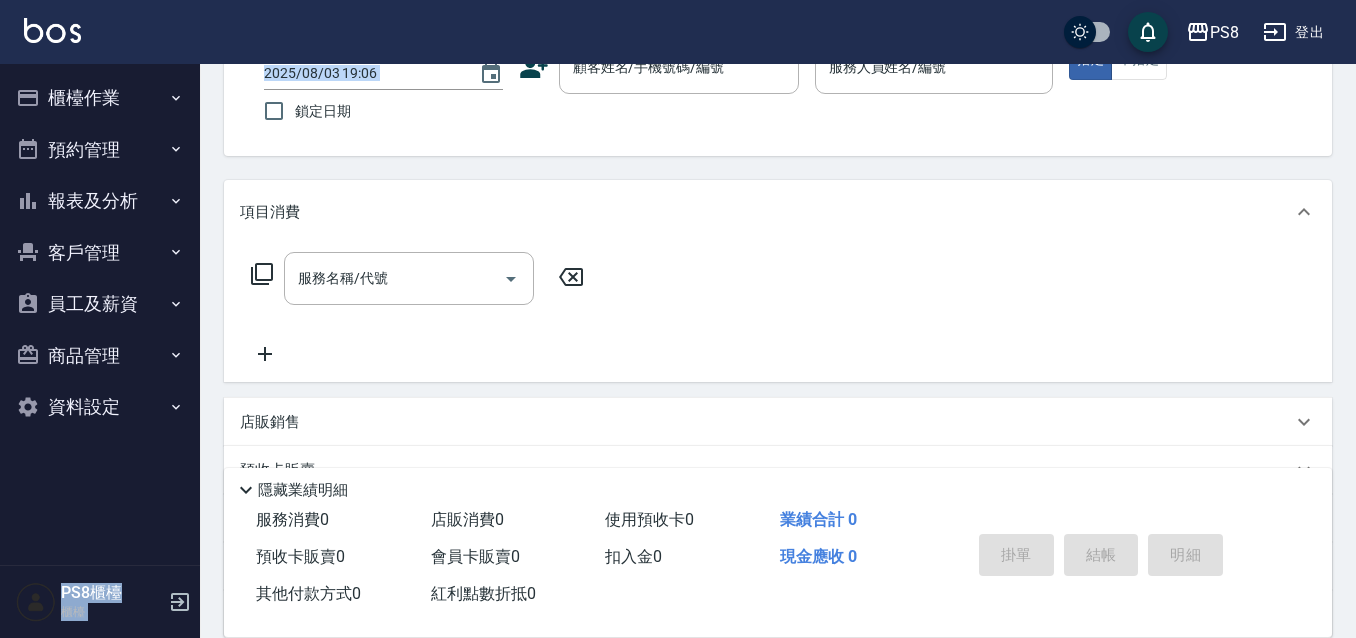 click on "櫃檯作業" at bounding box center (100, 98) 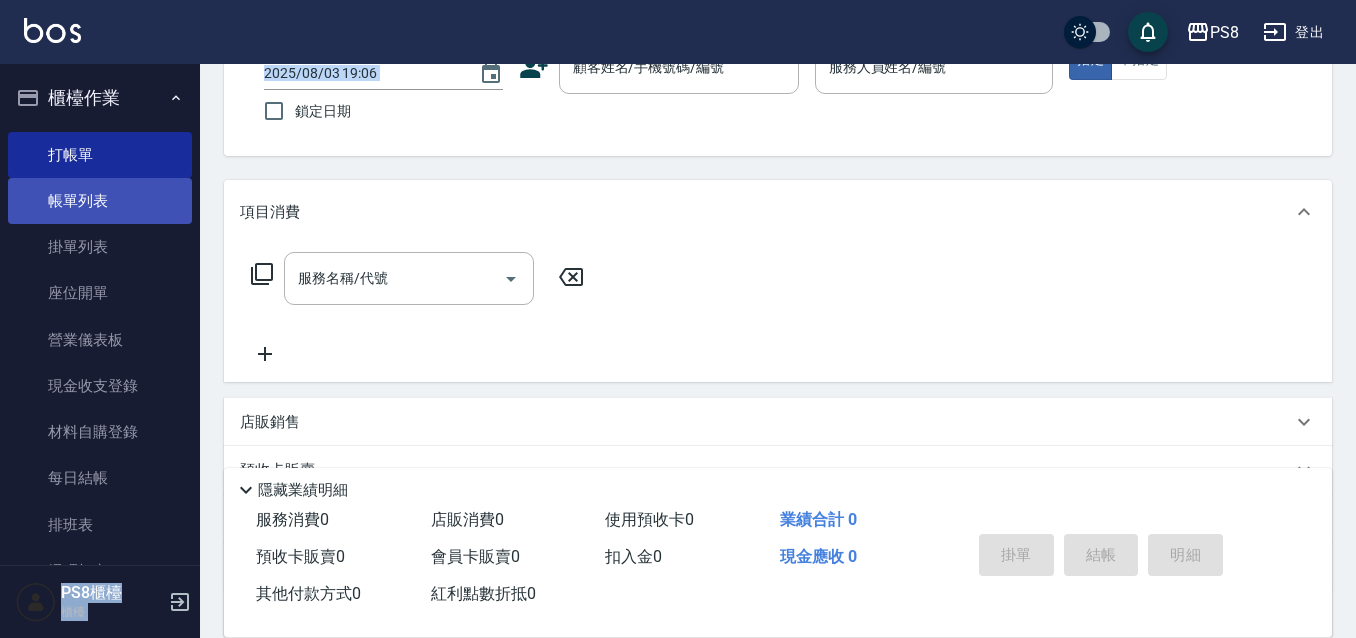 click on "帳單列表" at bounding box center [100, 201] 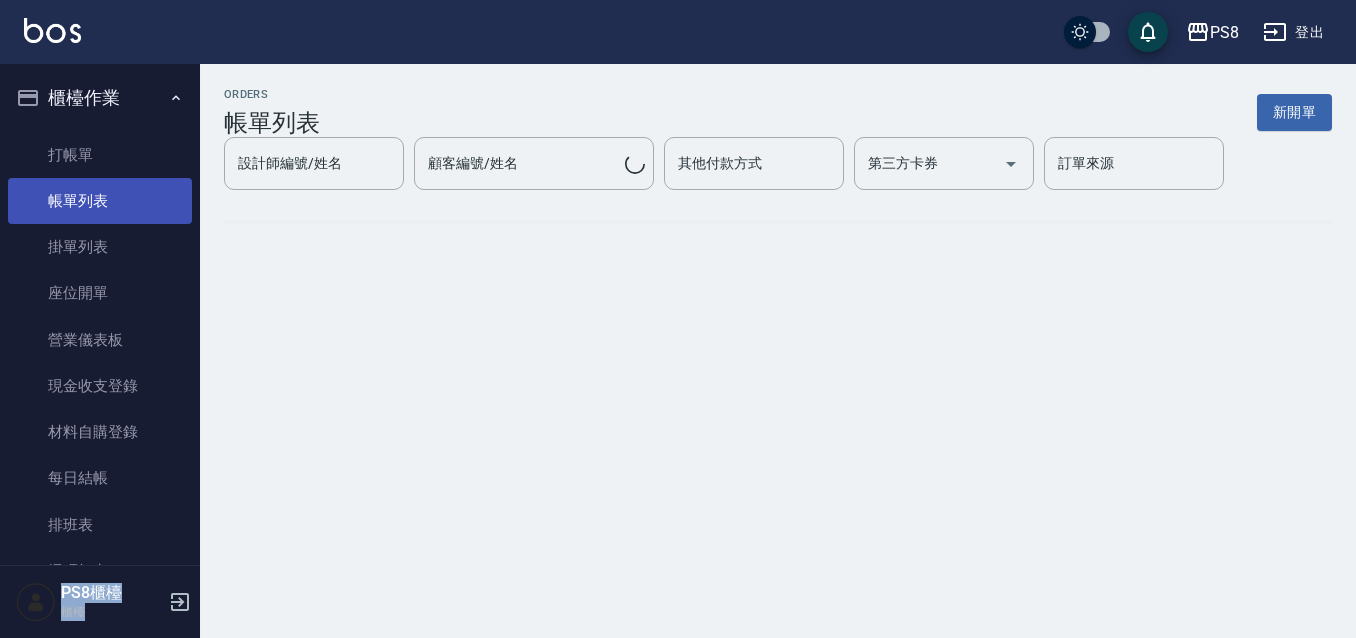 scroll, scrollTop: 0, scrollLeft: 0, axis: both 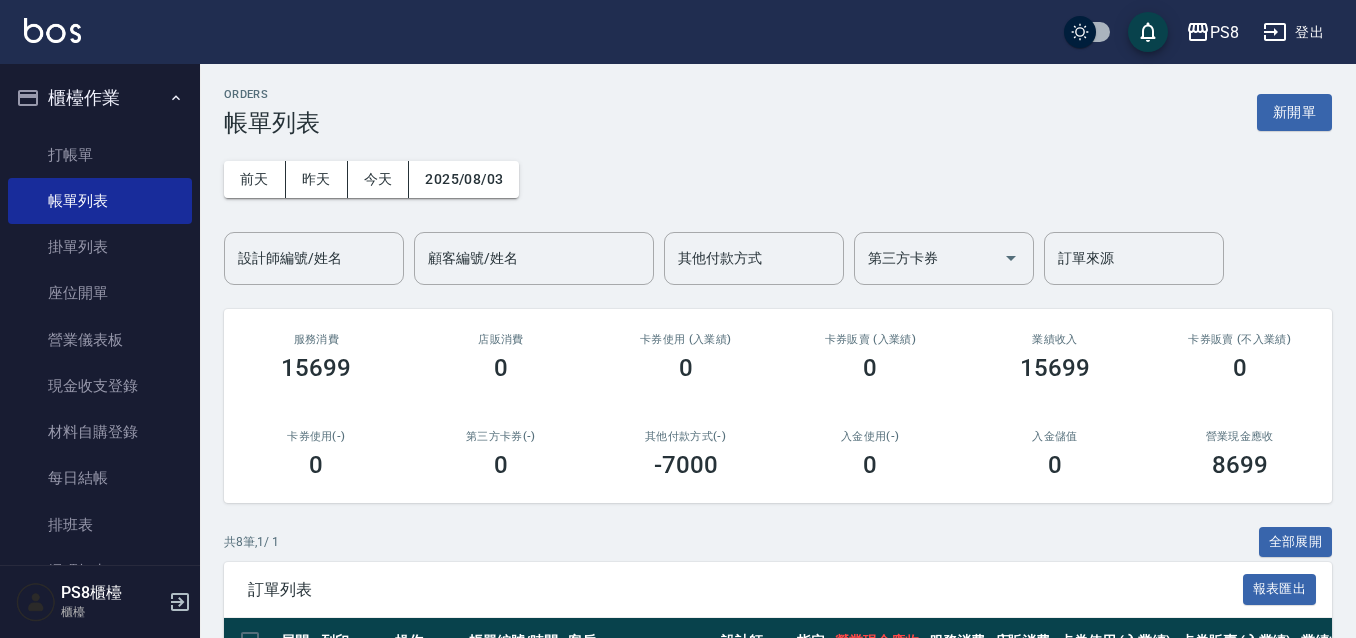 click on "設計師編號/姓名" at bounding box center [314, 258] 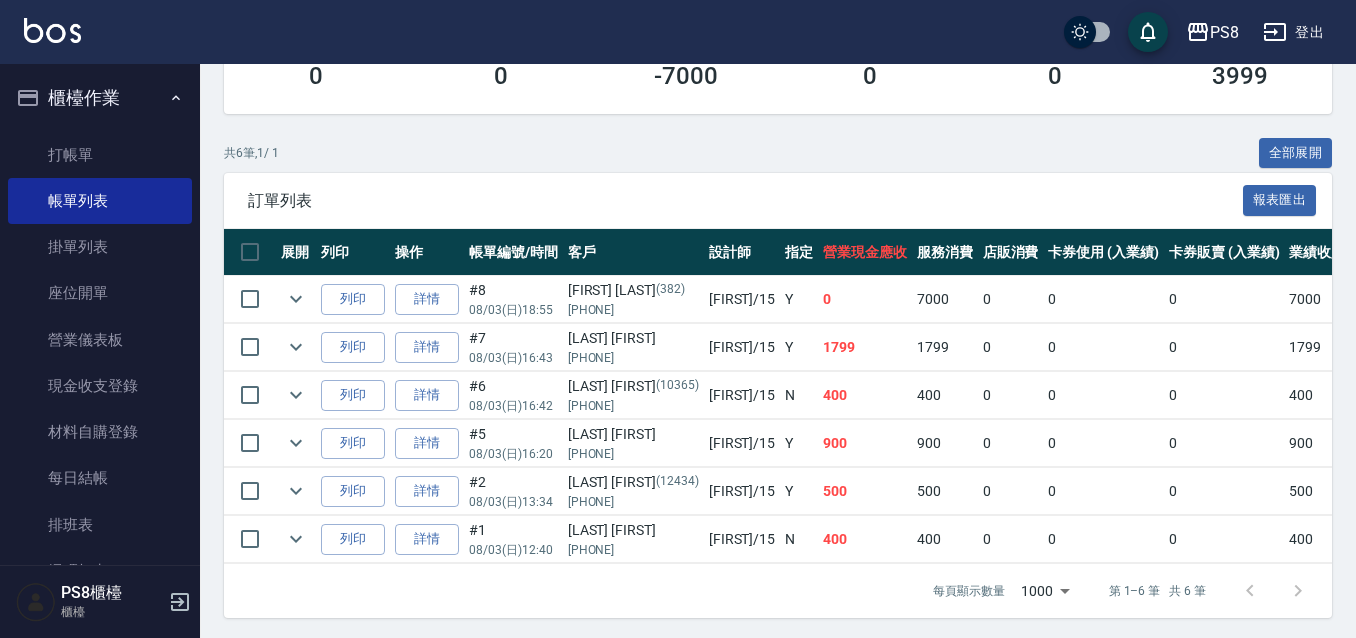 scroll, scrollTop: 400, scrollLeft: 0, axis: vertical 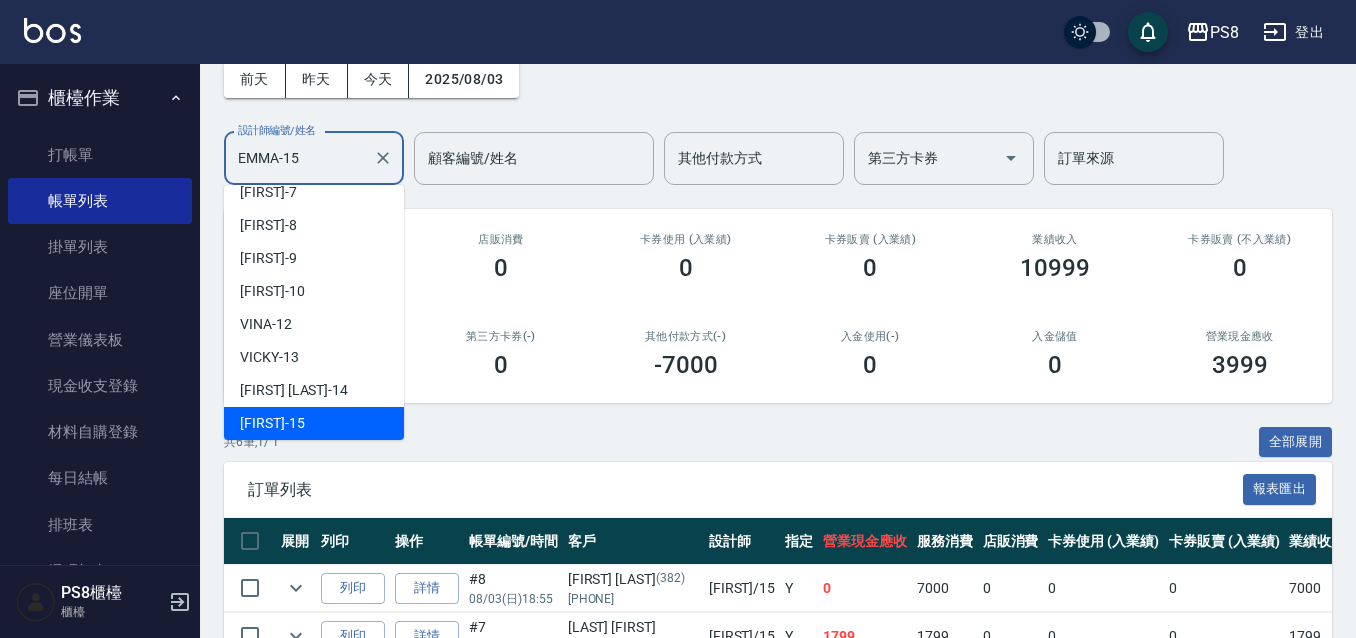 drag, startPoint x: 355, startPoint y: 161, endPoint x: 219, endPoint y: 166, distance: 136.09187 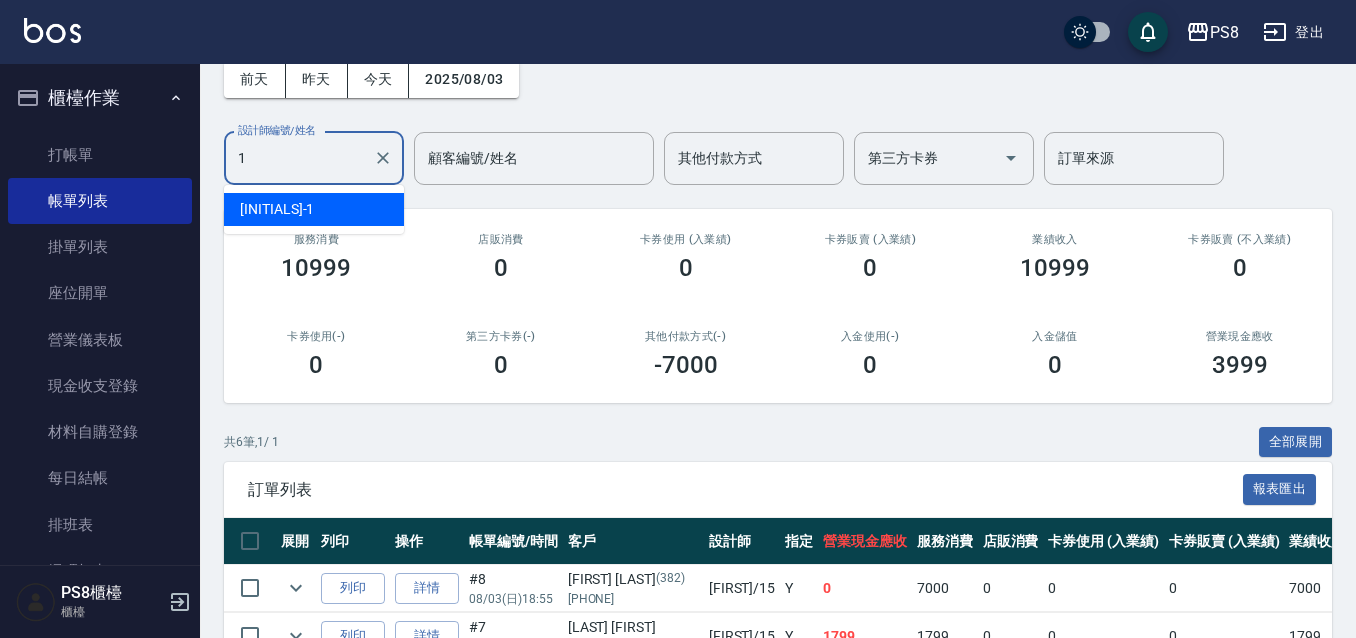 scroll, scrollTop: 0, scrollLeft: 0, axis: both 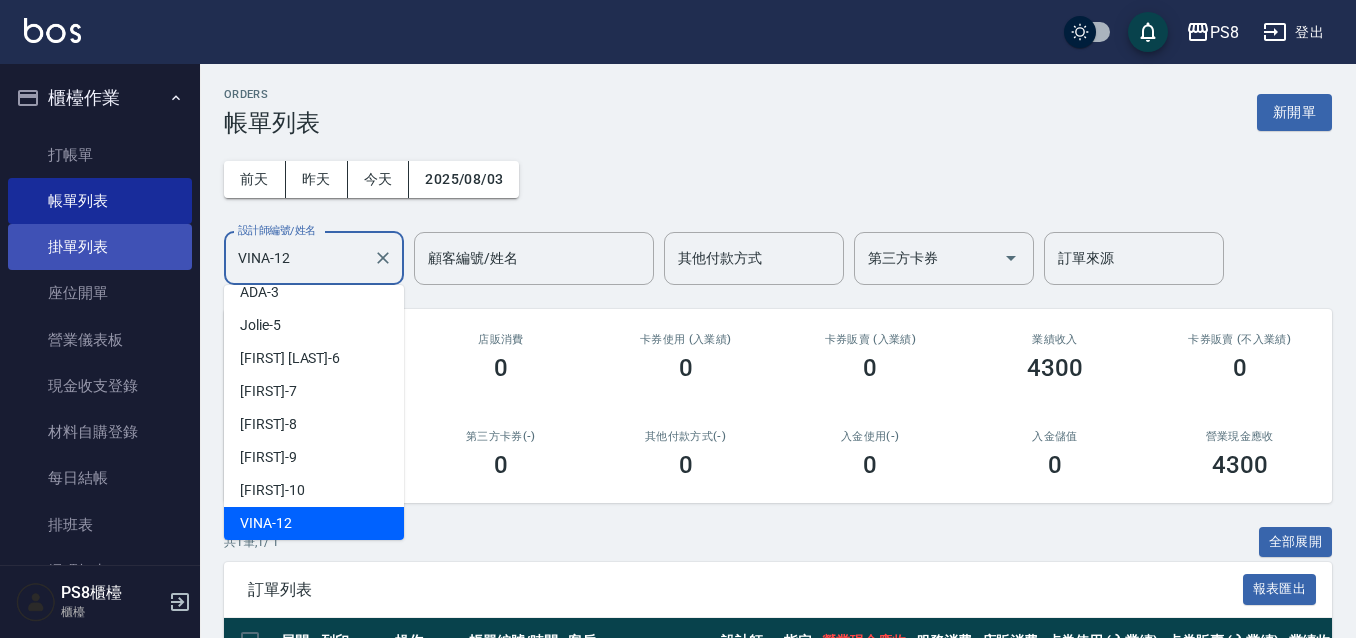 drag, startPoint x: 325, startPoint y: 252, endPoint x: 168, endPoint y: 255, distance: 157.02866 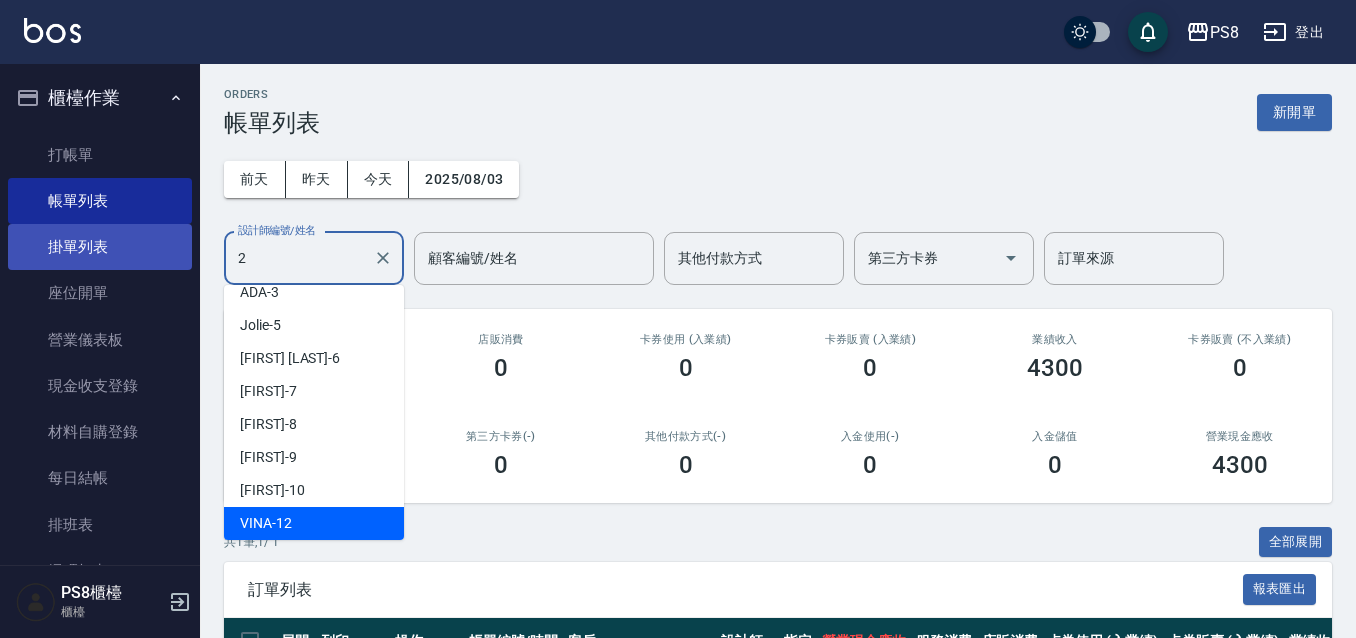 scroll, scrollTop: 0, scrollLeft: 0, axis: both 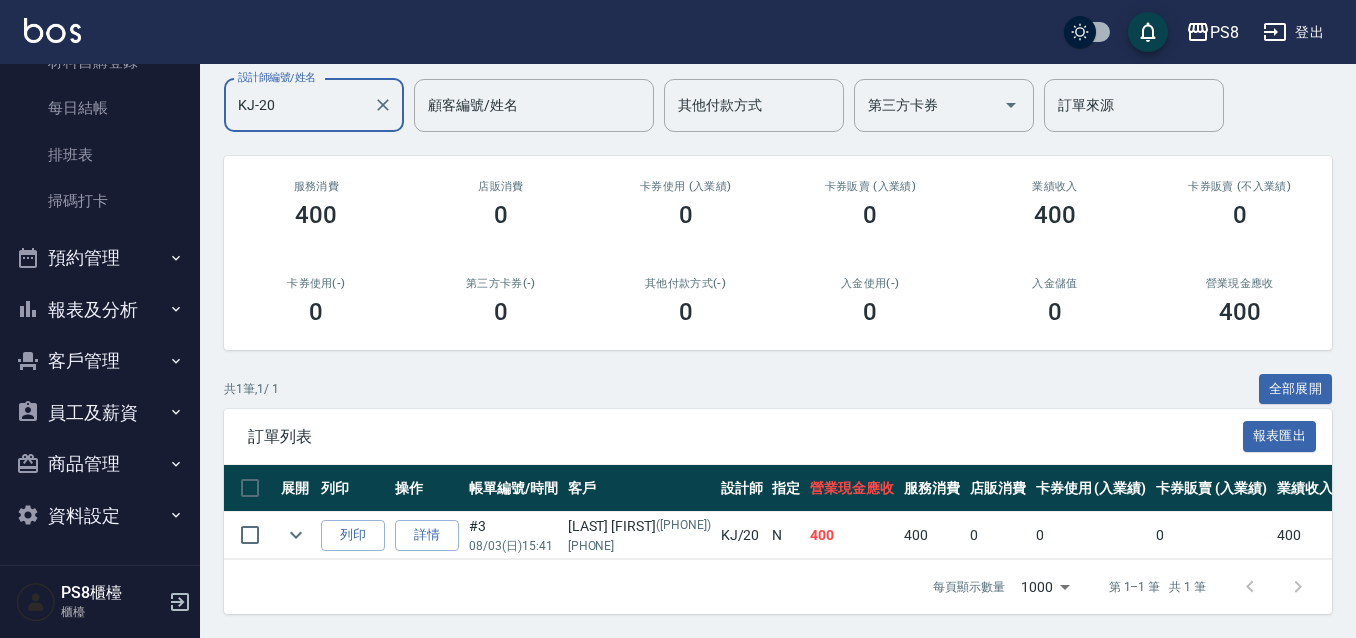 type on "KJ-20" 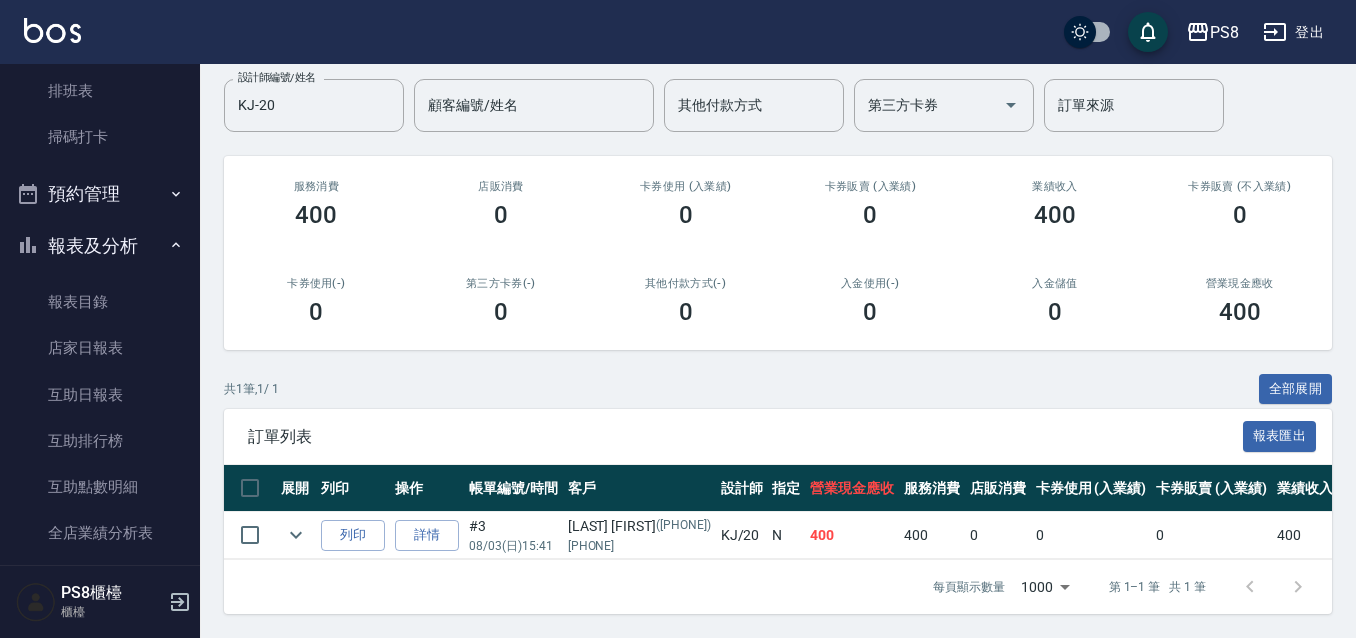 scroll, scrollTop: 570, scrollLeft: 0, axis: vertical 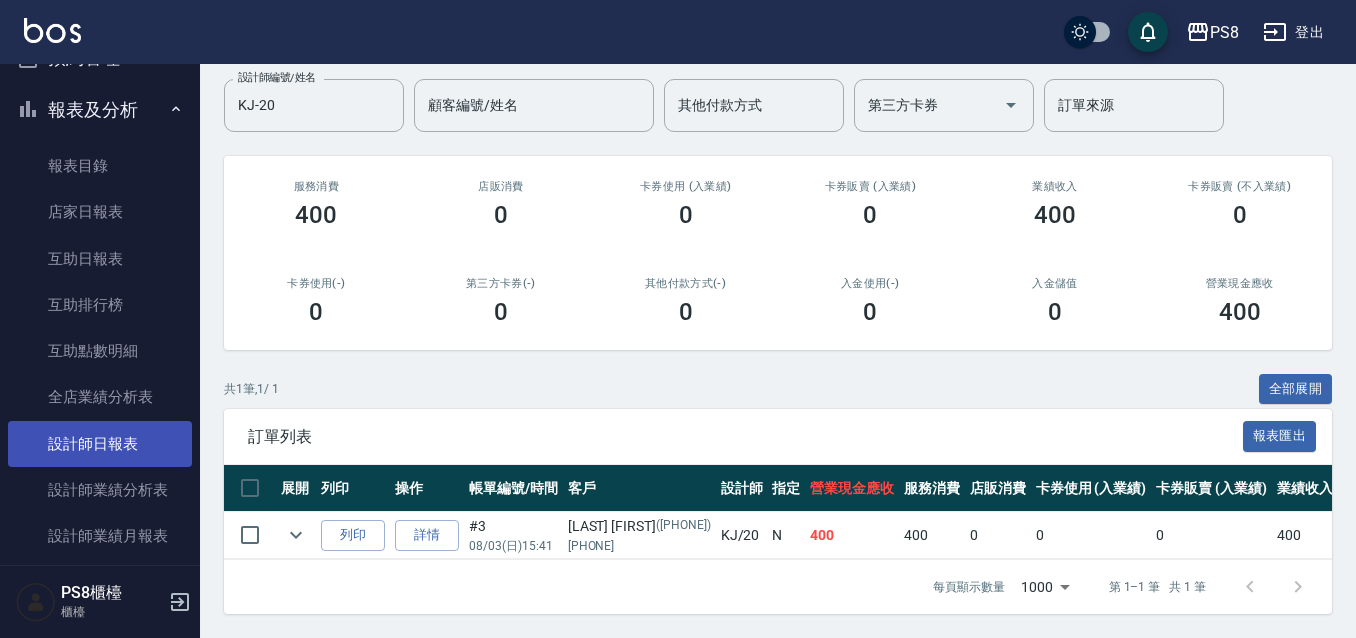 click on "設計師日報表" at bounding box center (100, 444) 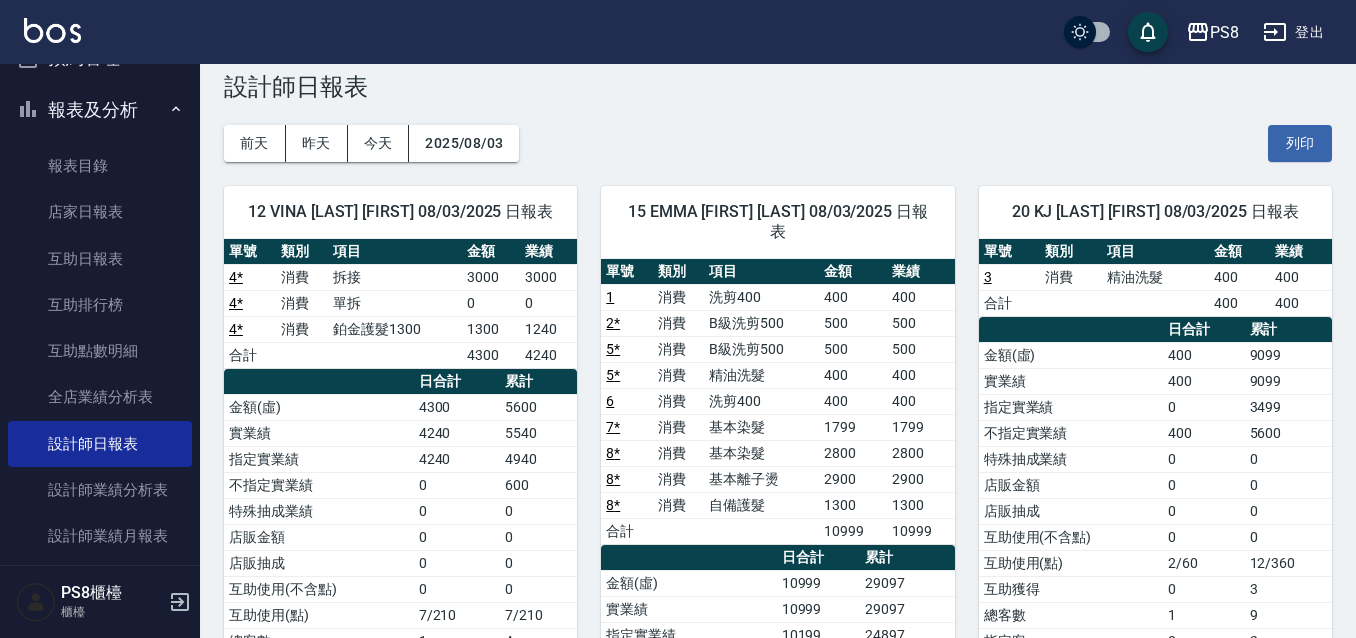 scroll, scrollTop: 0, scrollLeft: 0, axis: both 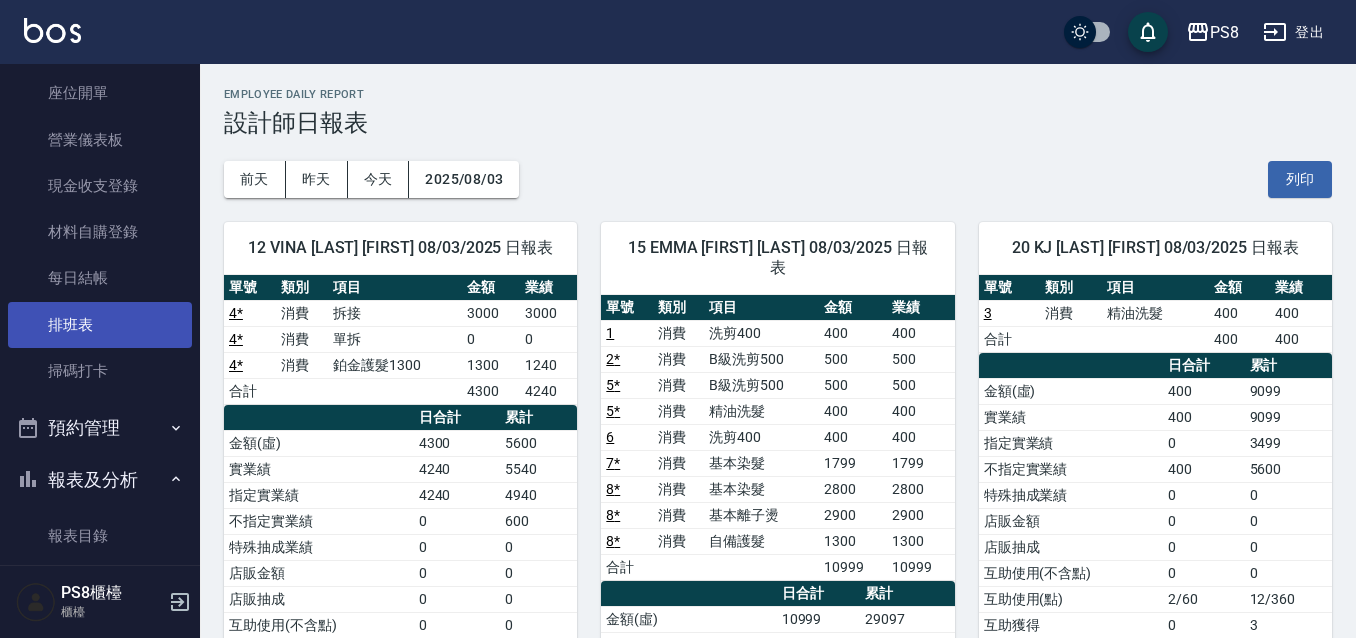 click on "排班表" at bounding box center (100, 325) 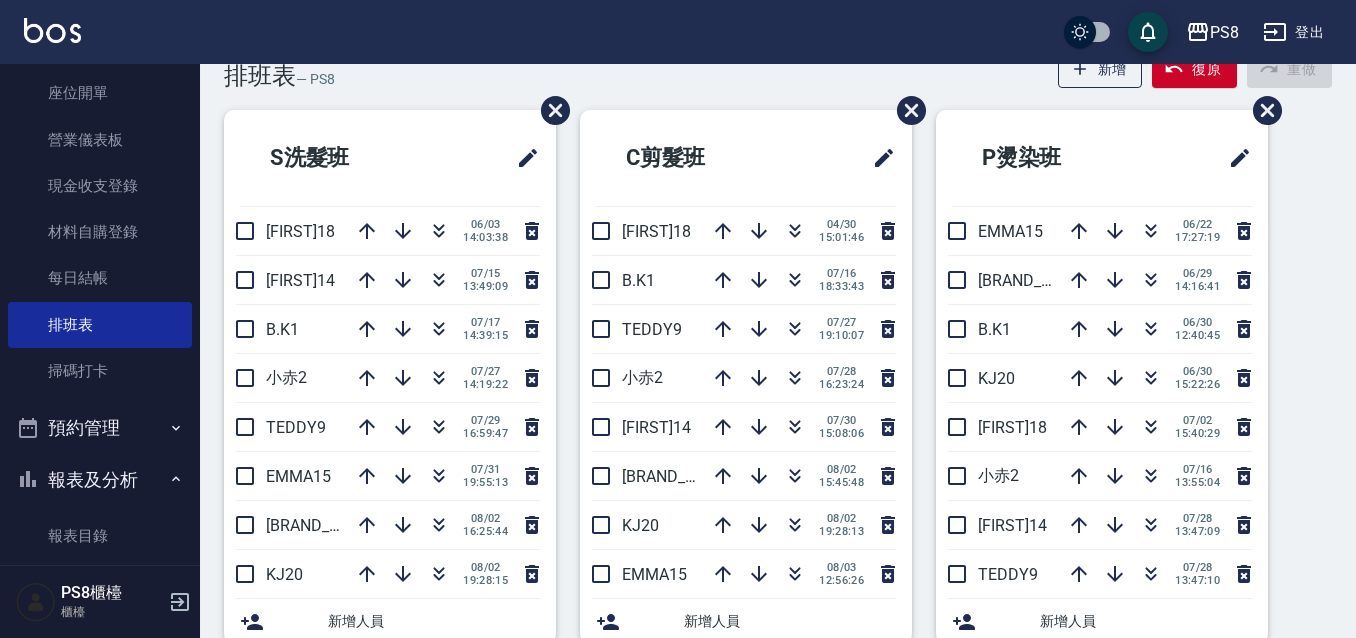 scroll, scrollTop: 0, scrollLeft: 0, axis: both 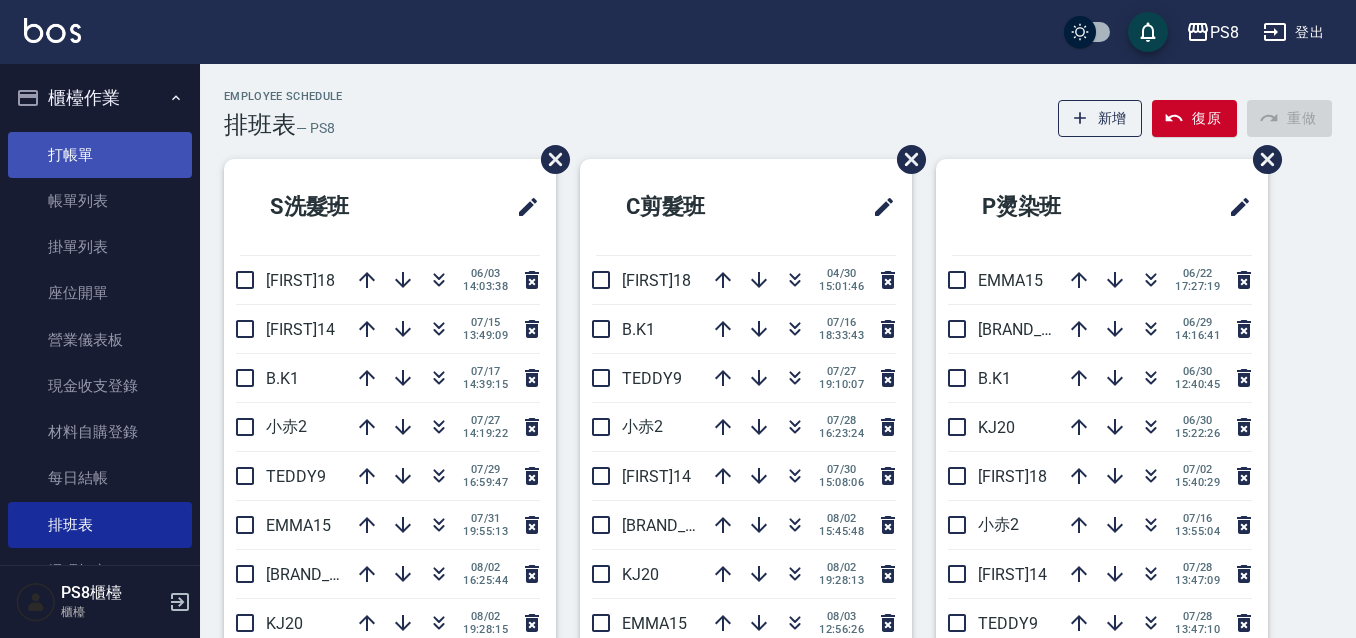 click on "打帳單" at bounding box center (100, 155) 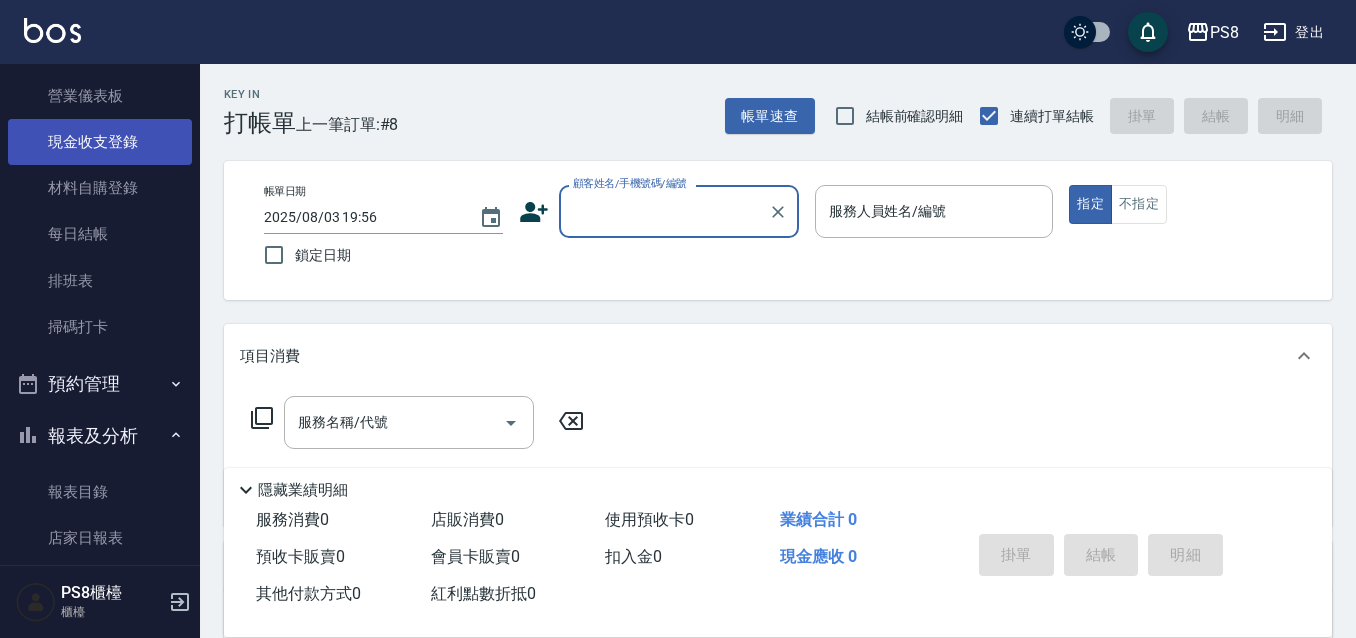 scroll, scrollTop: 0, scrollLeft: 0, axis: both 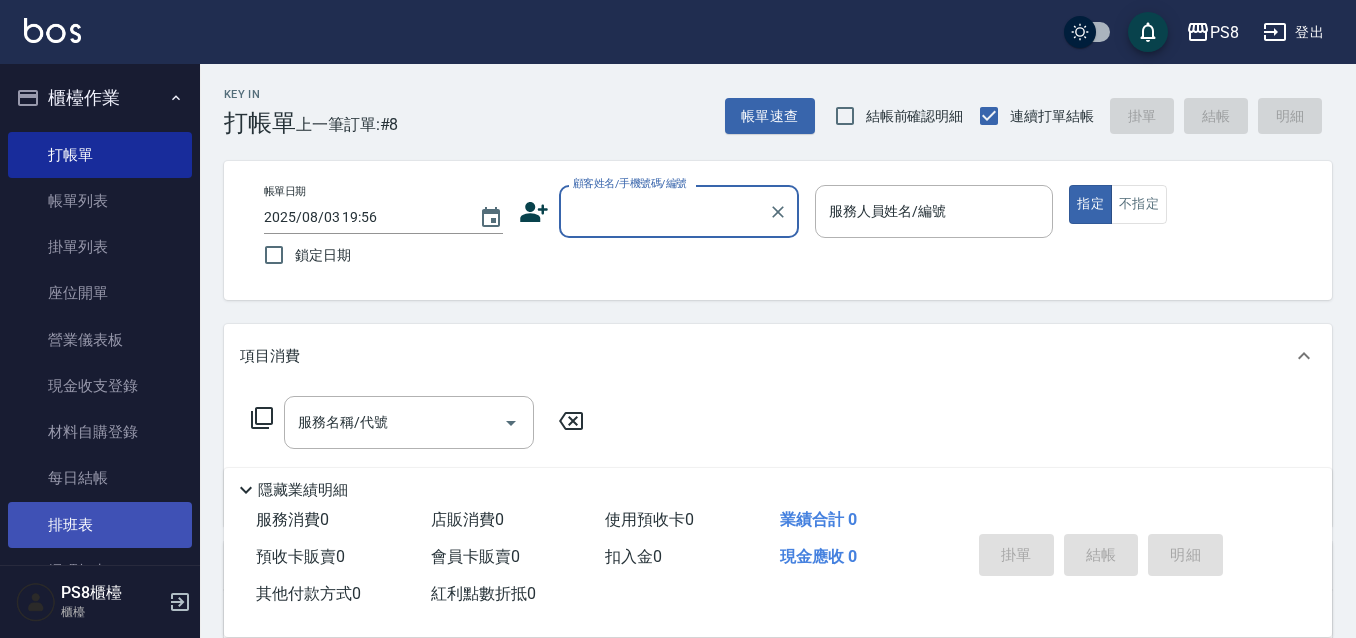 click on "排班表" at bounding box center (100, 525) 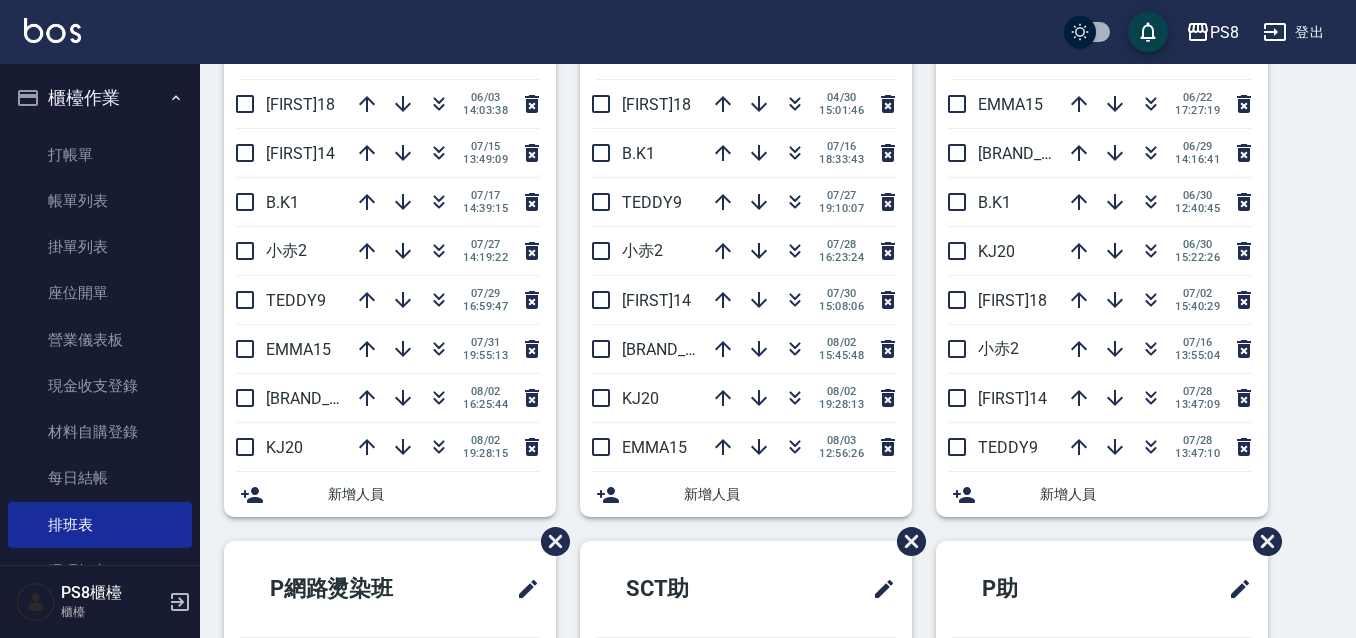 scroll, scrollTop: 200, scrollLeft: 0, axis: vertical 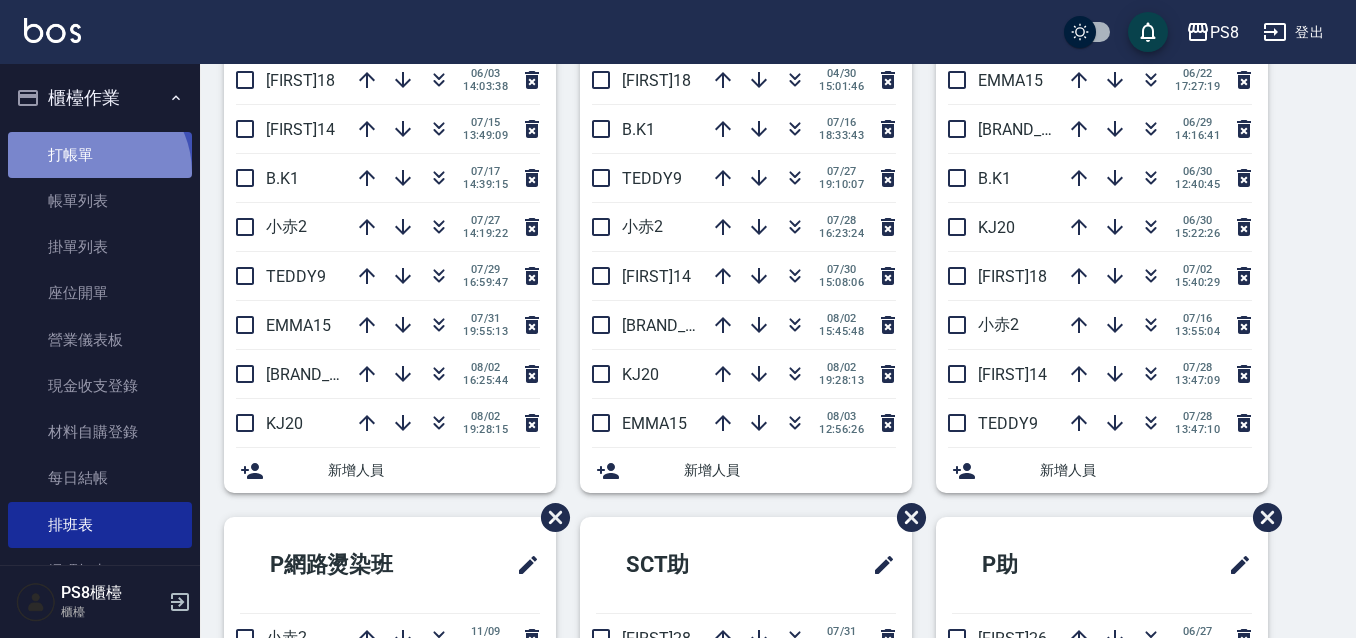 click on "打帳單" at bounding box center (100, 155) 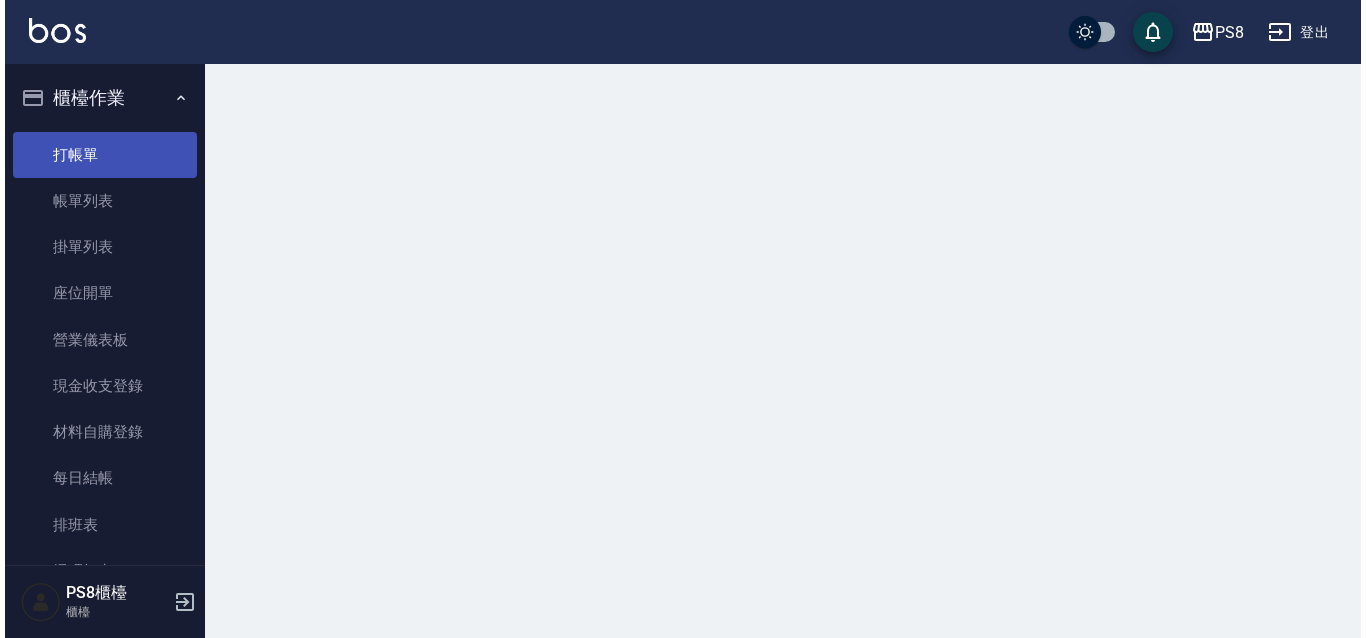 scroll, scrollTop: 0, scrollLeft: 0, axis: both 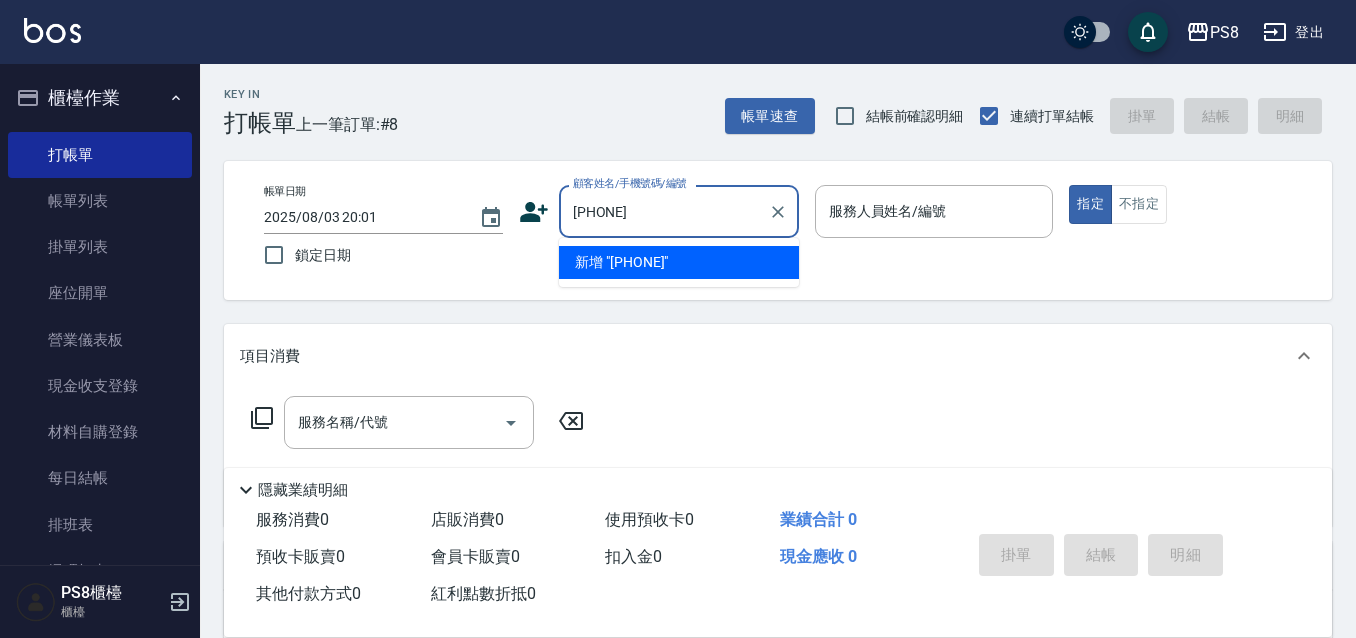click on "新增 "[PHONE]"" at bounding box center (679, 262) 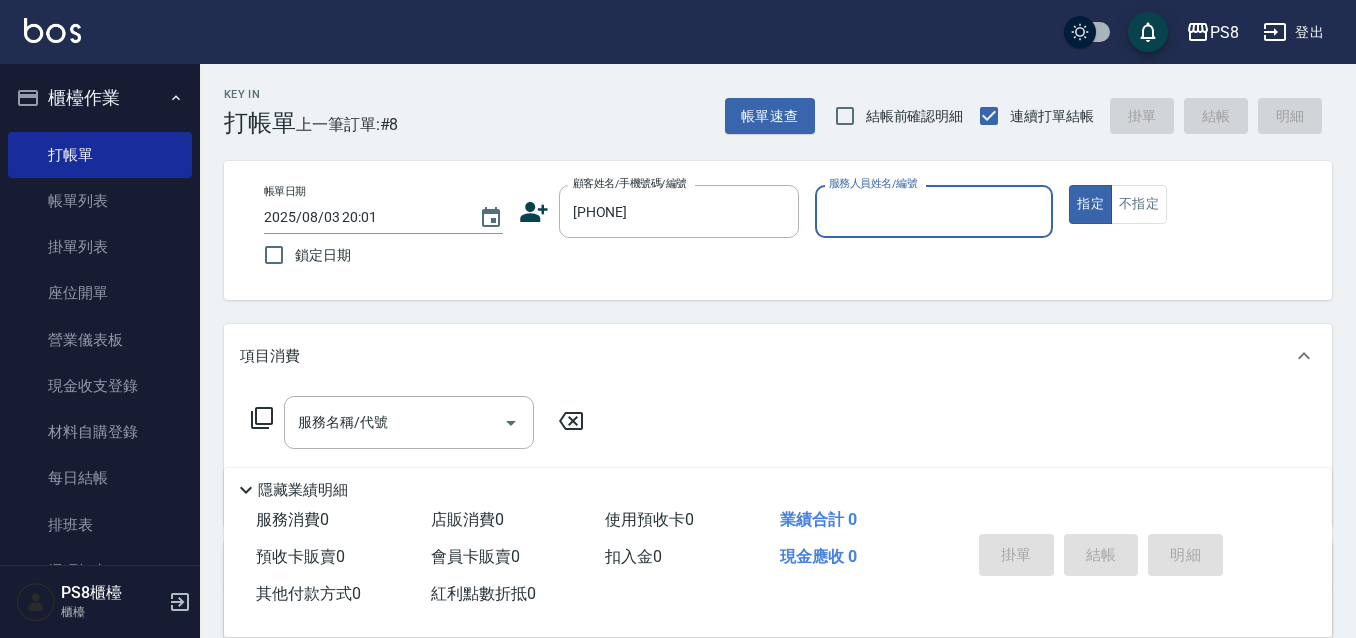 click 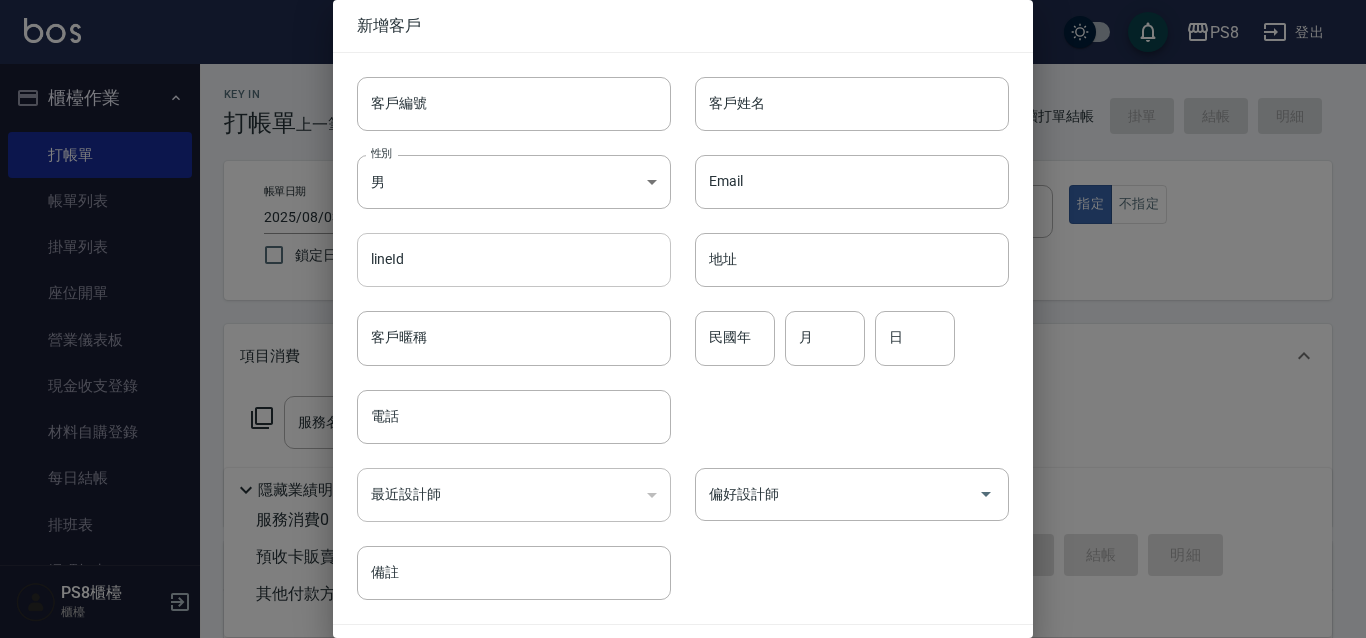 type on "[PHONE]" 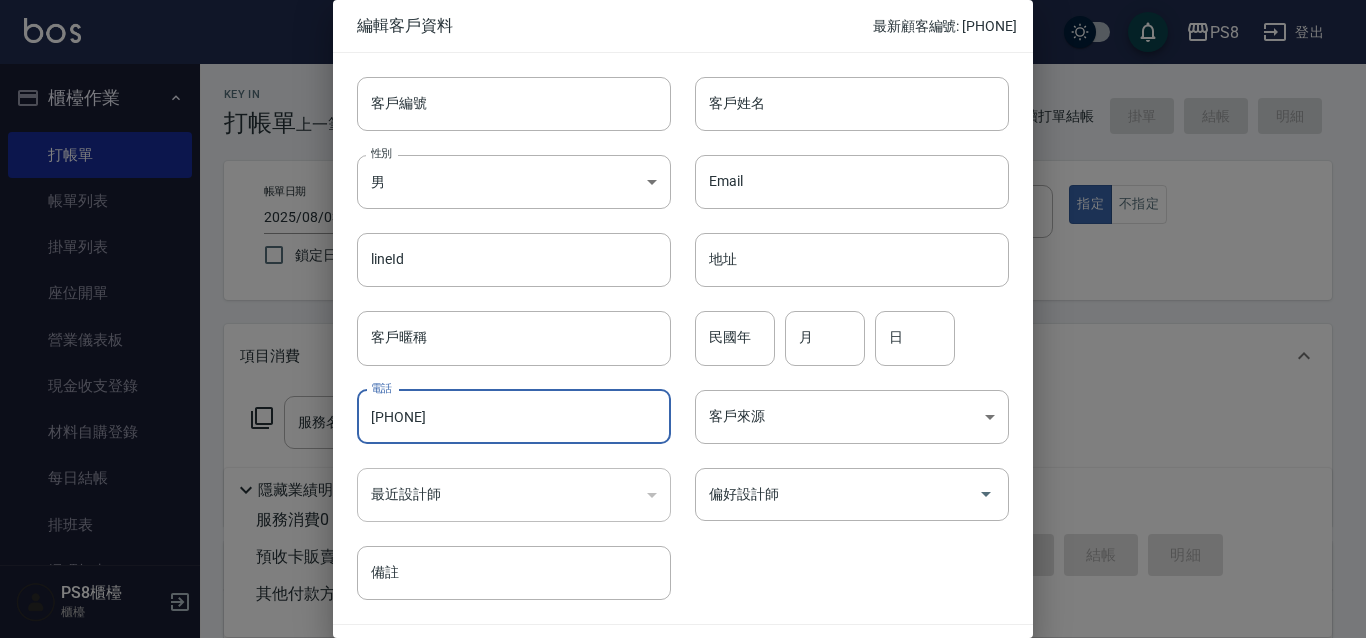 drag, startPoint x: 449, startPoint y: 417, endPoint x: 351, endPoint y: 445, distance: 101.92154 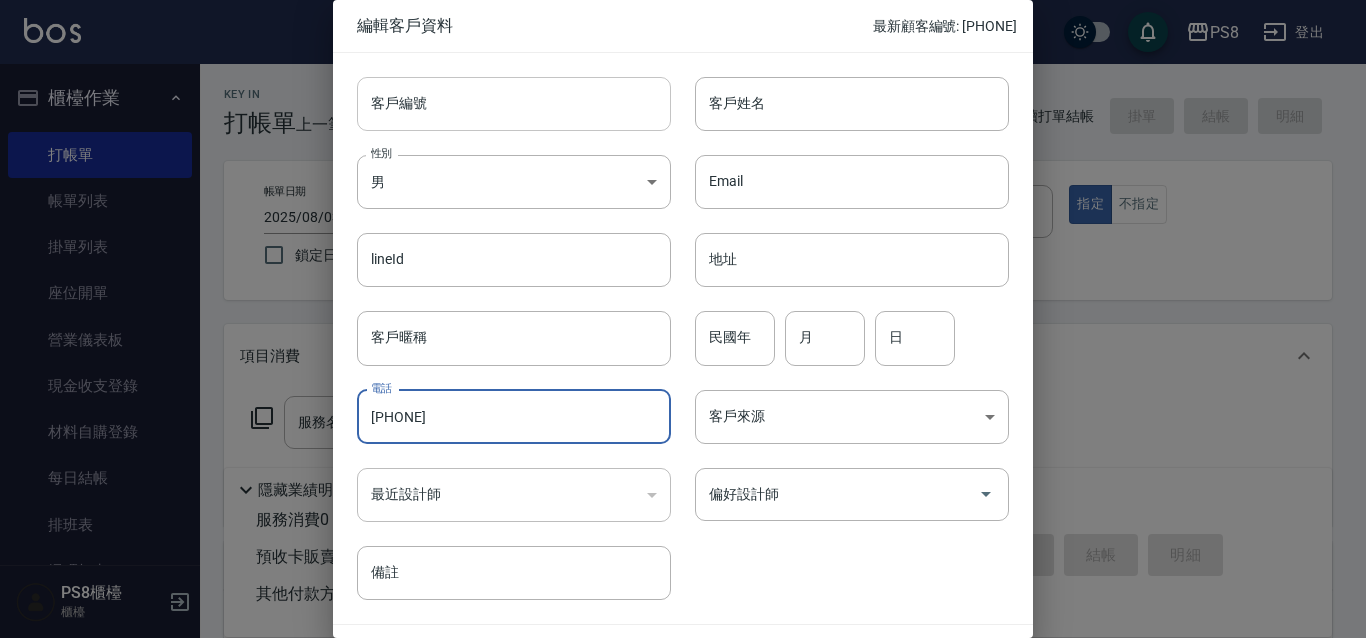 click on "客戶編號" at bounding box center [514, 104] 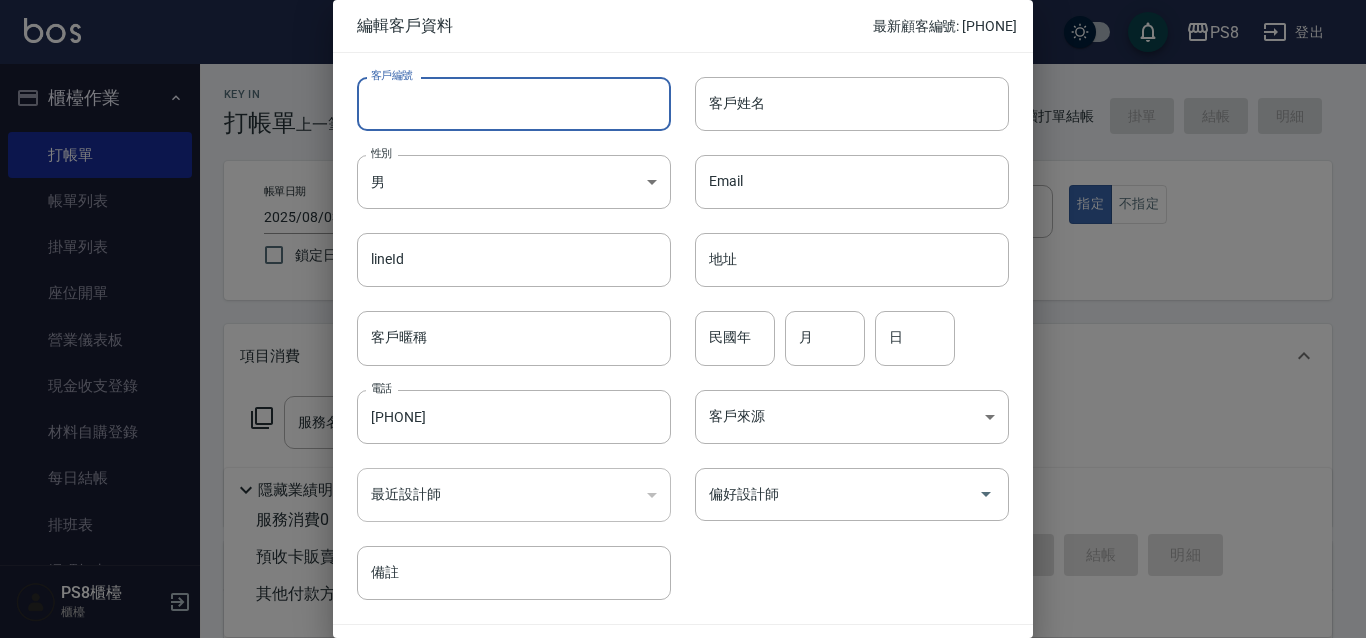 paste on "[PHONE]" 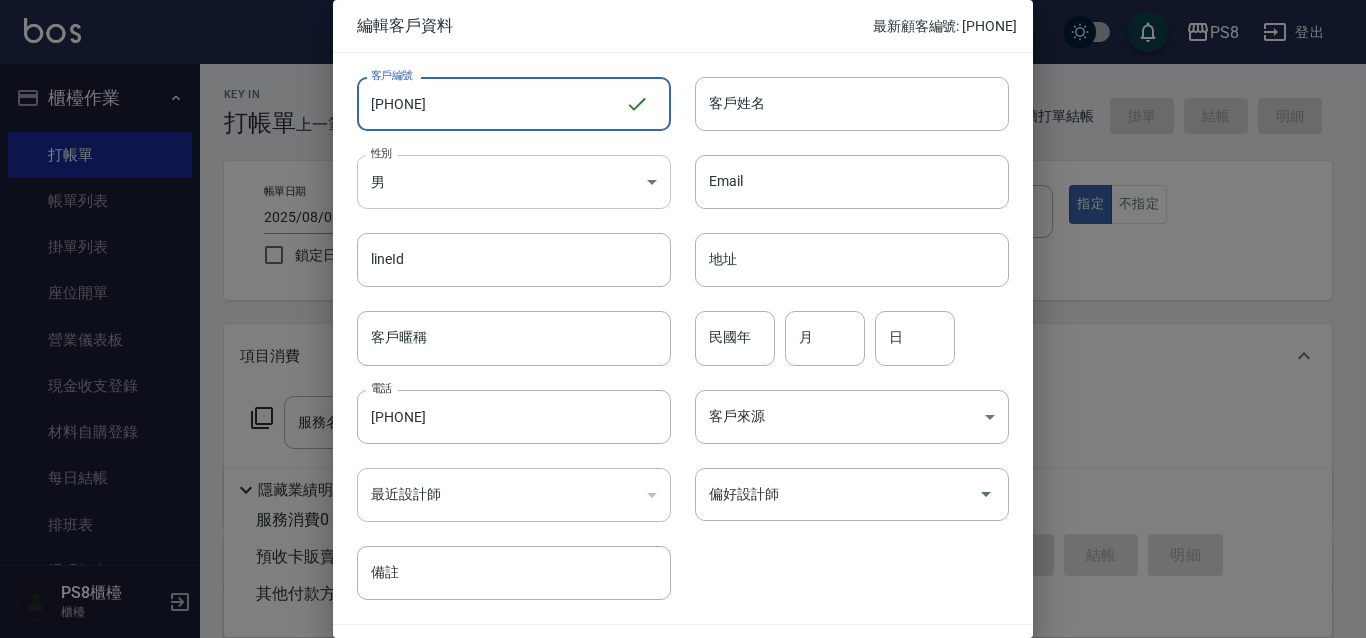 type on "[PHONE]" 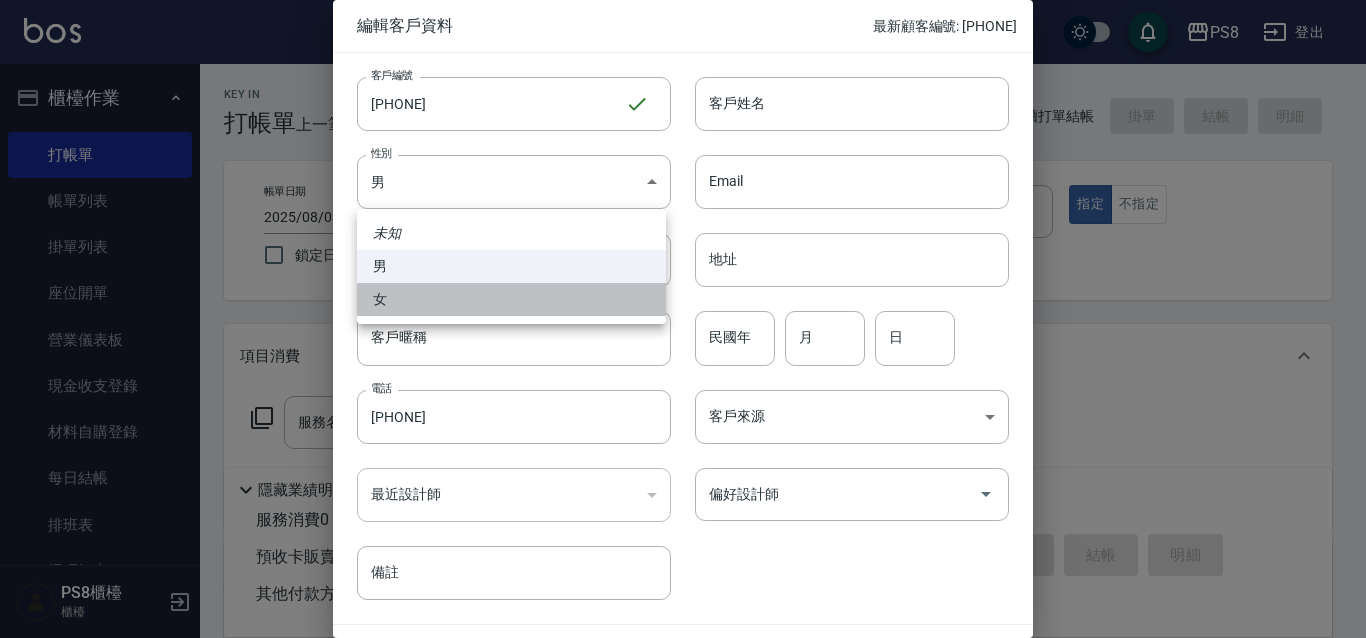 drag, startPoint x: 570, startPoint y: 302, endPoint x: 573, endPoint y: 290, distance: 12.369317 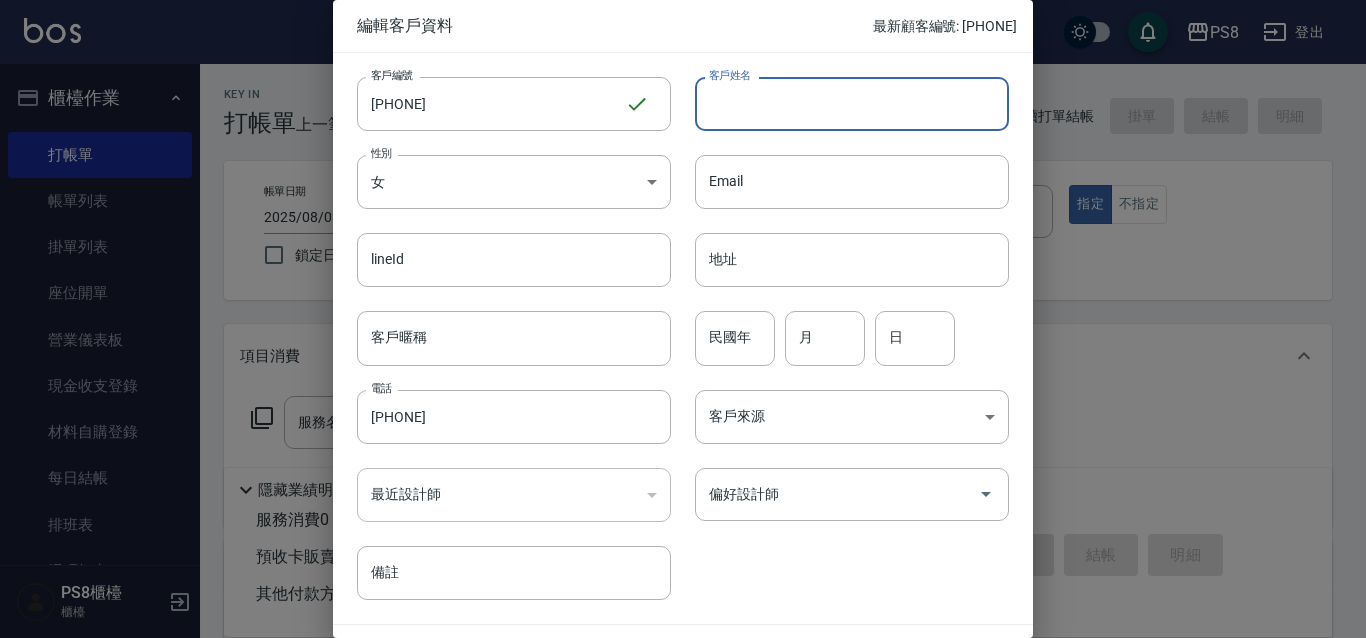 click on "客戶姓名" at bounding box center [852, 104] 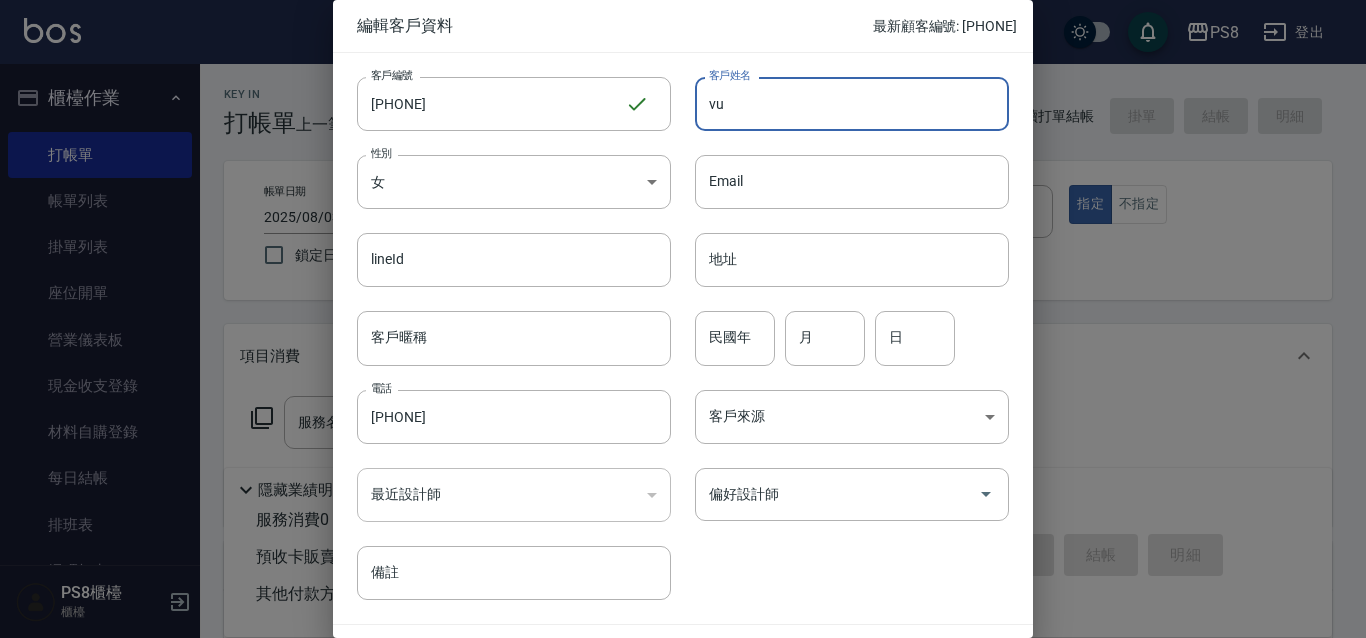 type on "v" 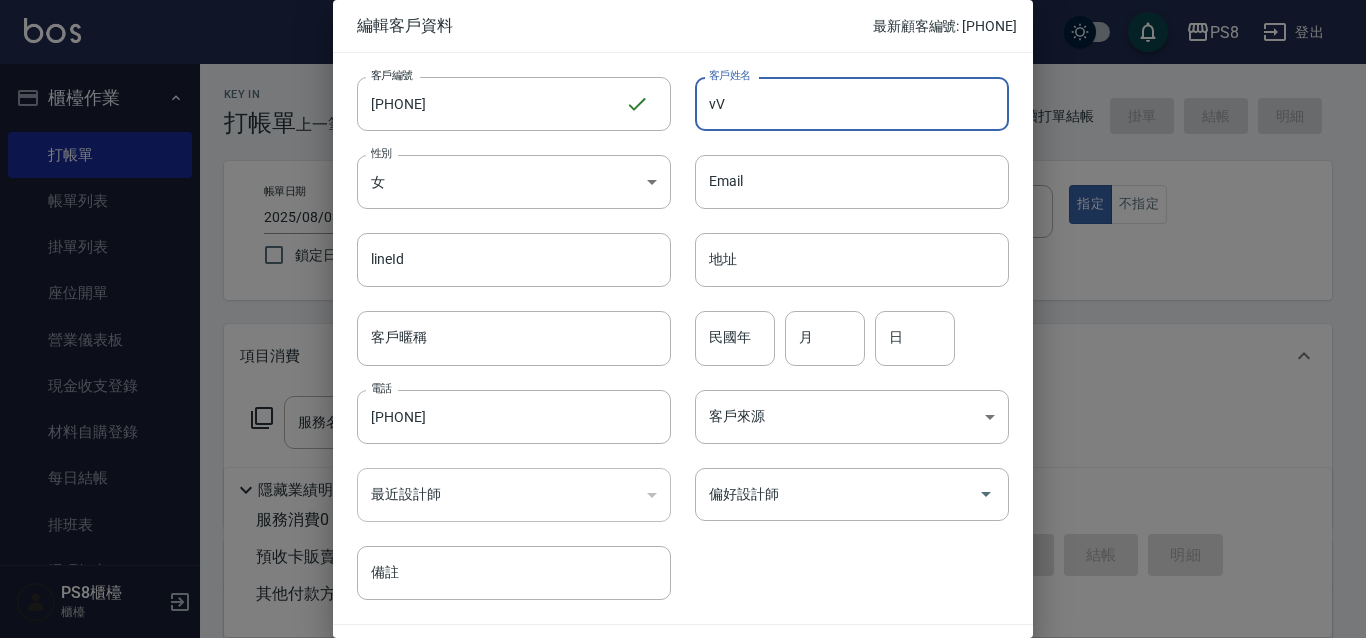 type on "v" 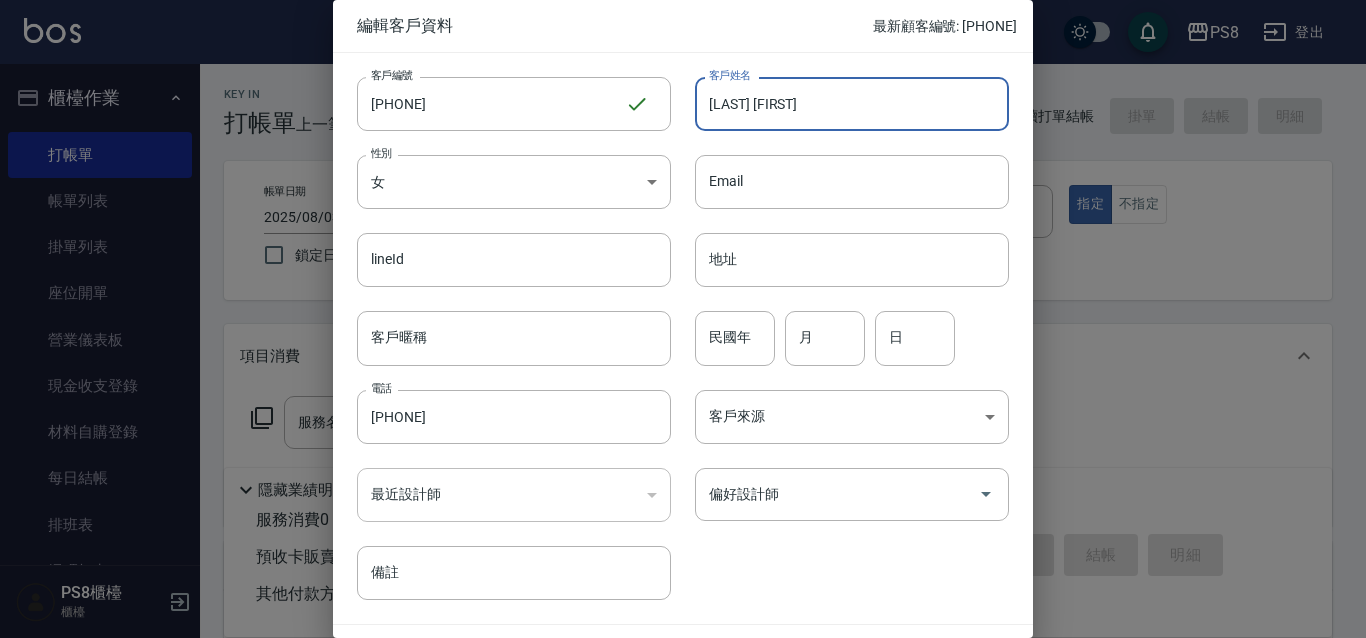 type on "[LAST] [FIRST]" 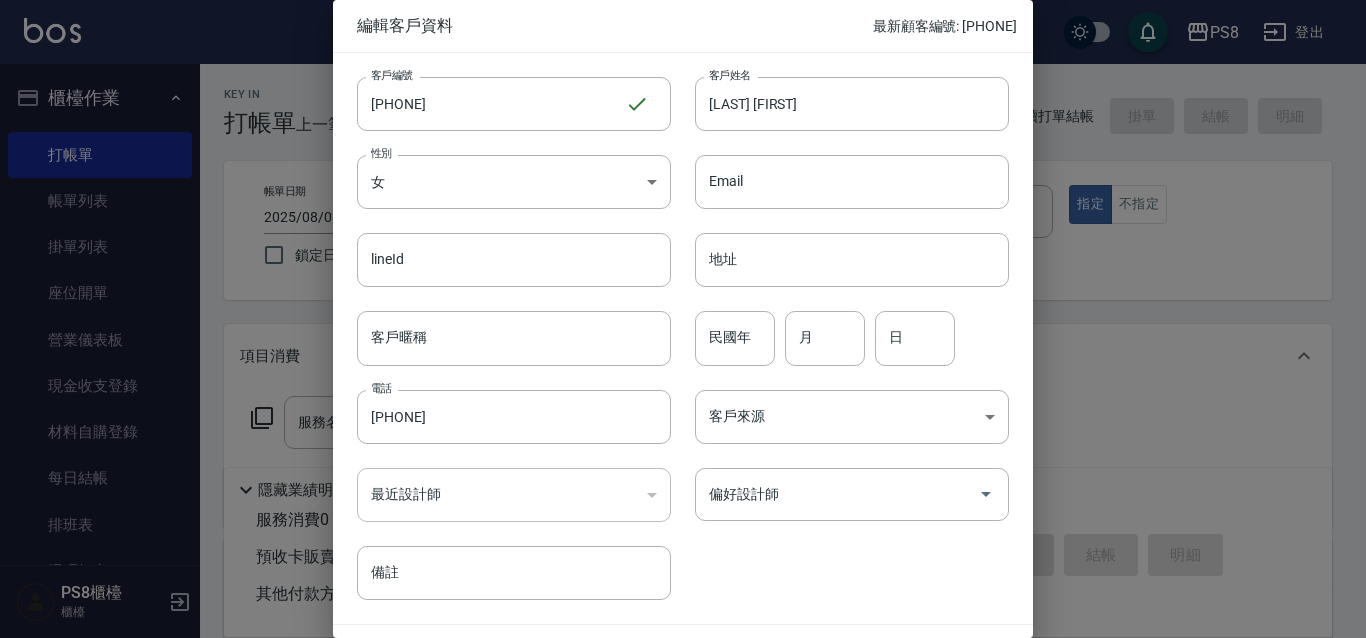 drag, startPoint x: 1320, startPoint y: 624, endPoint x: 1229, endPoint y: 552, distance: 116.03879 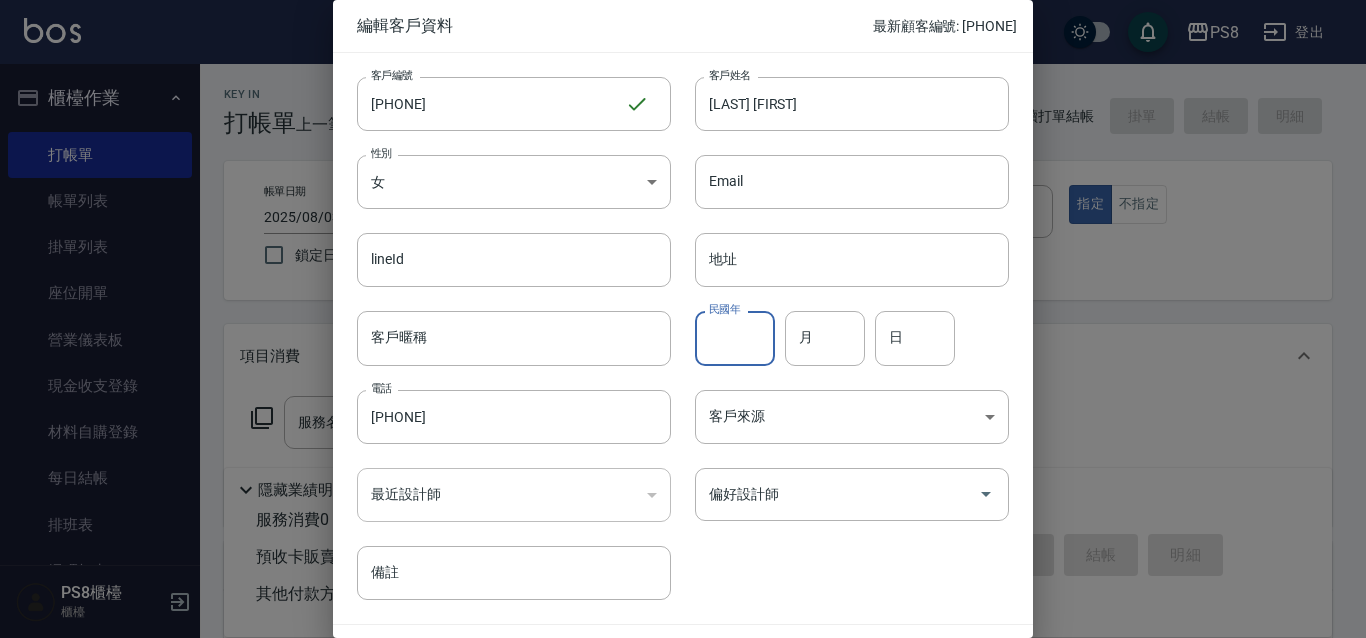 click on "民國年" at bounding box center (735, 338) 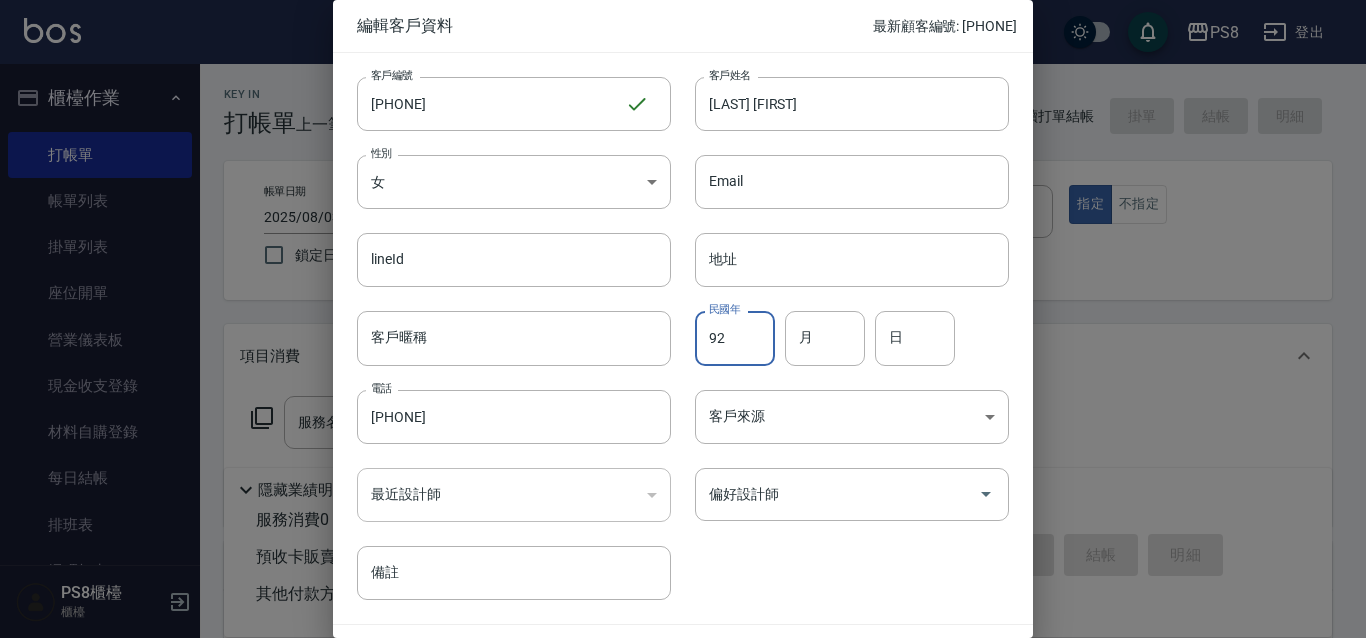 type on "92" 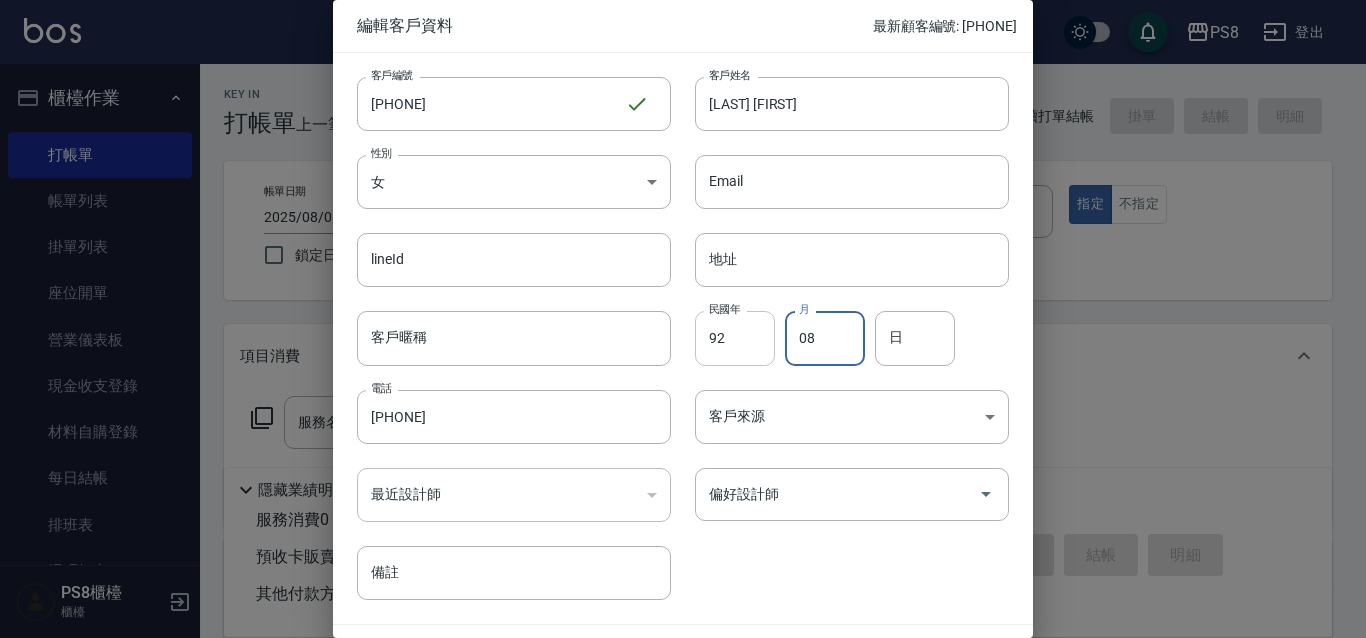 type on "08" 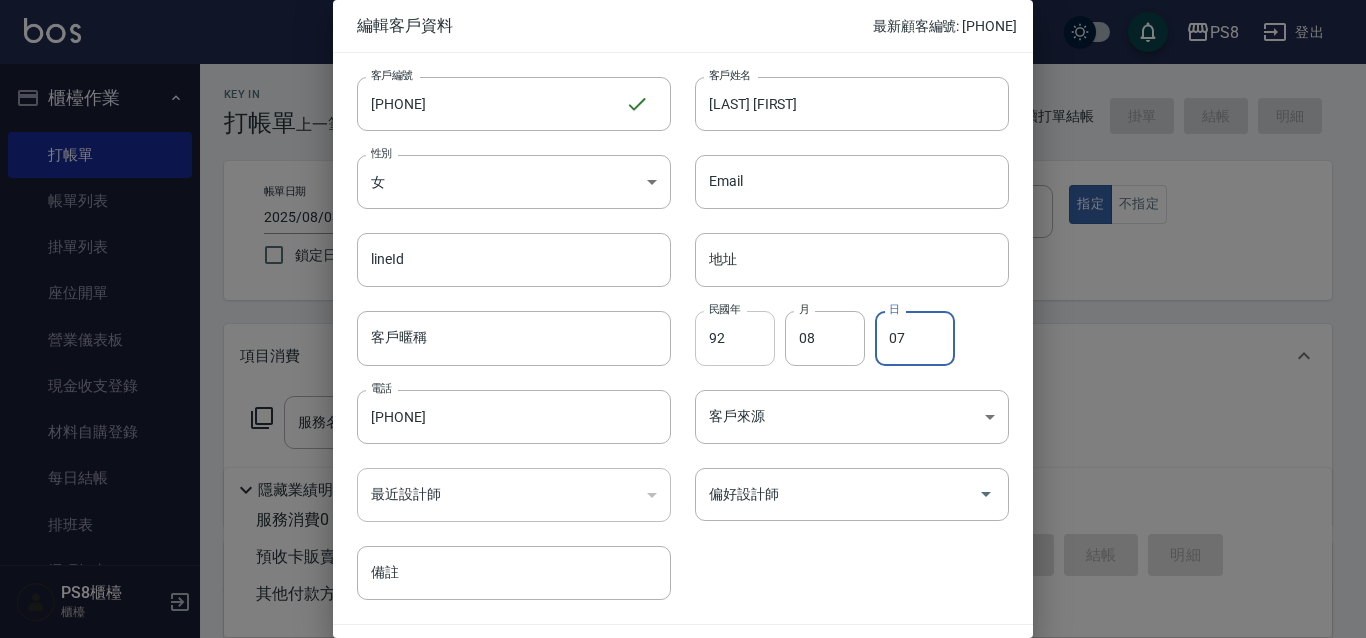 type on "07" 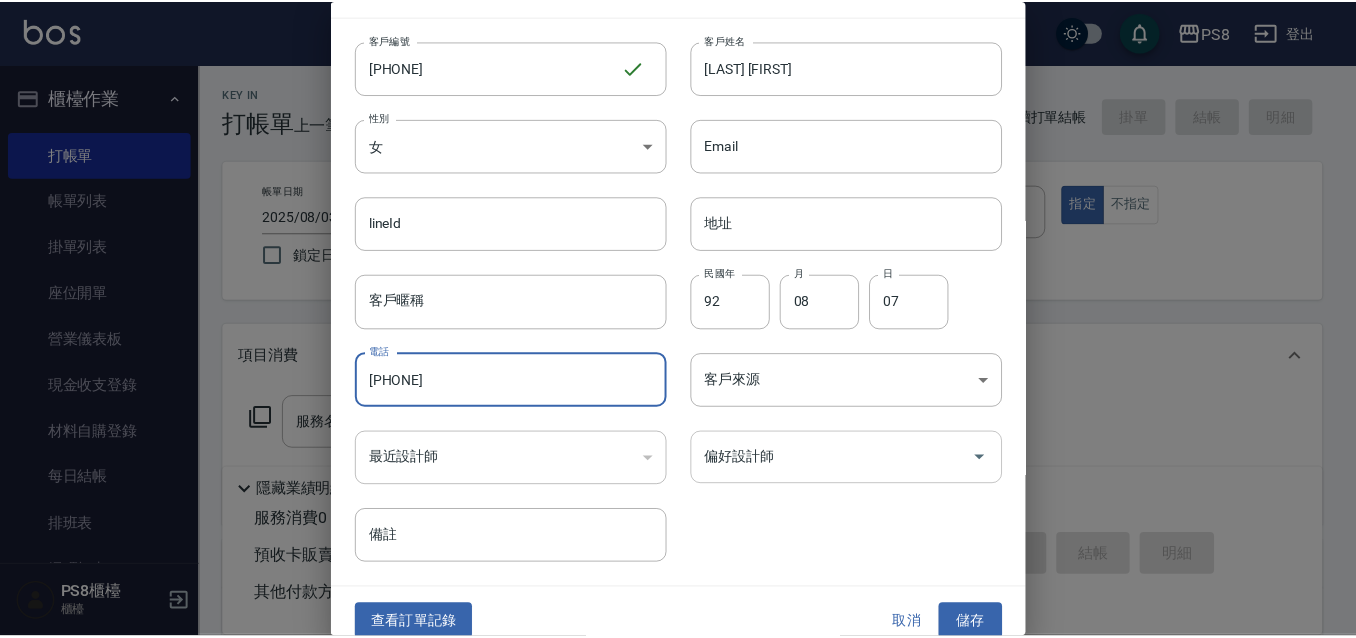 scroll, scrollTop: 55, scrollLeft: 0, axis: vertical 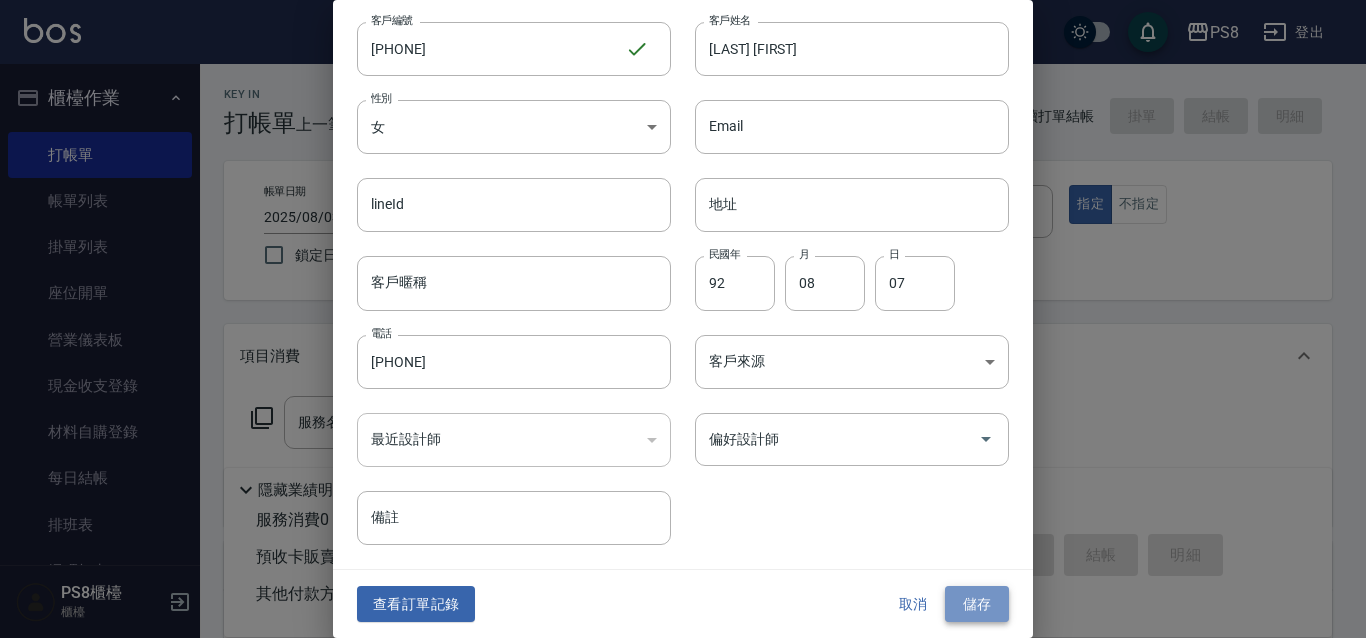 click on "儲存" at bounding box center (977, 604) 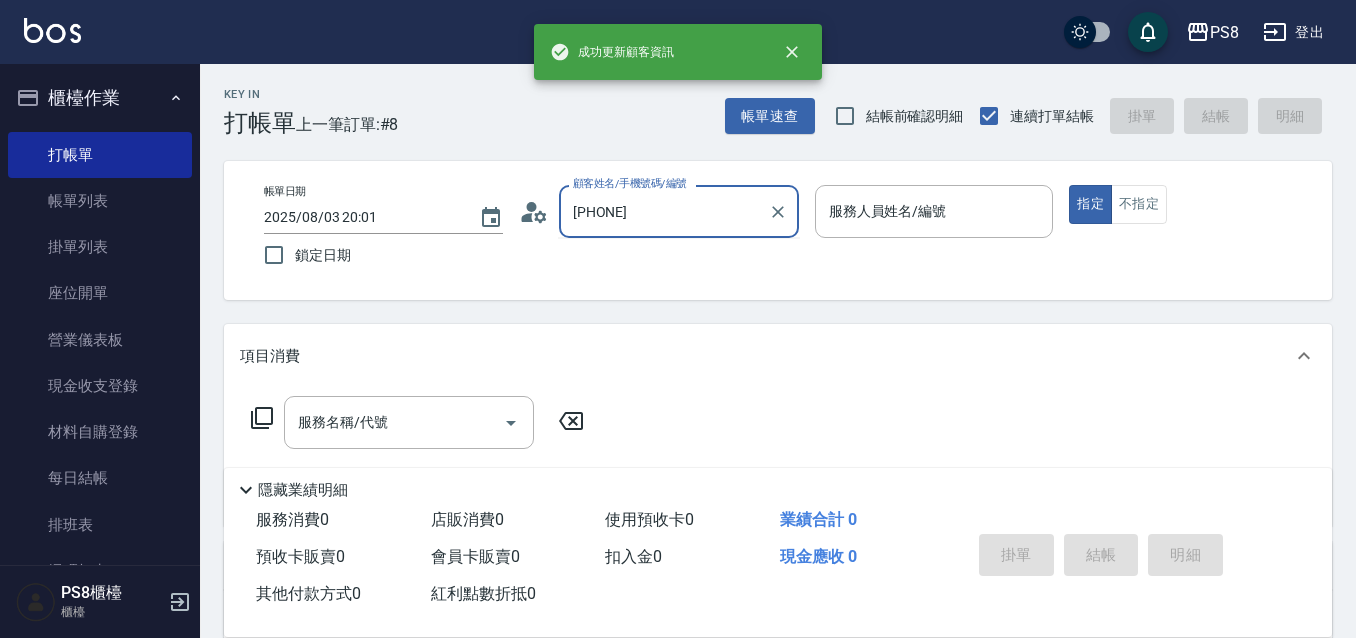 click on "[PHONE]" at bounding box center [664, 211] 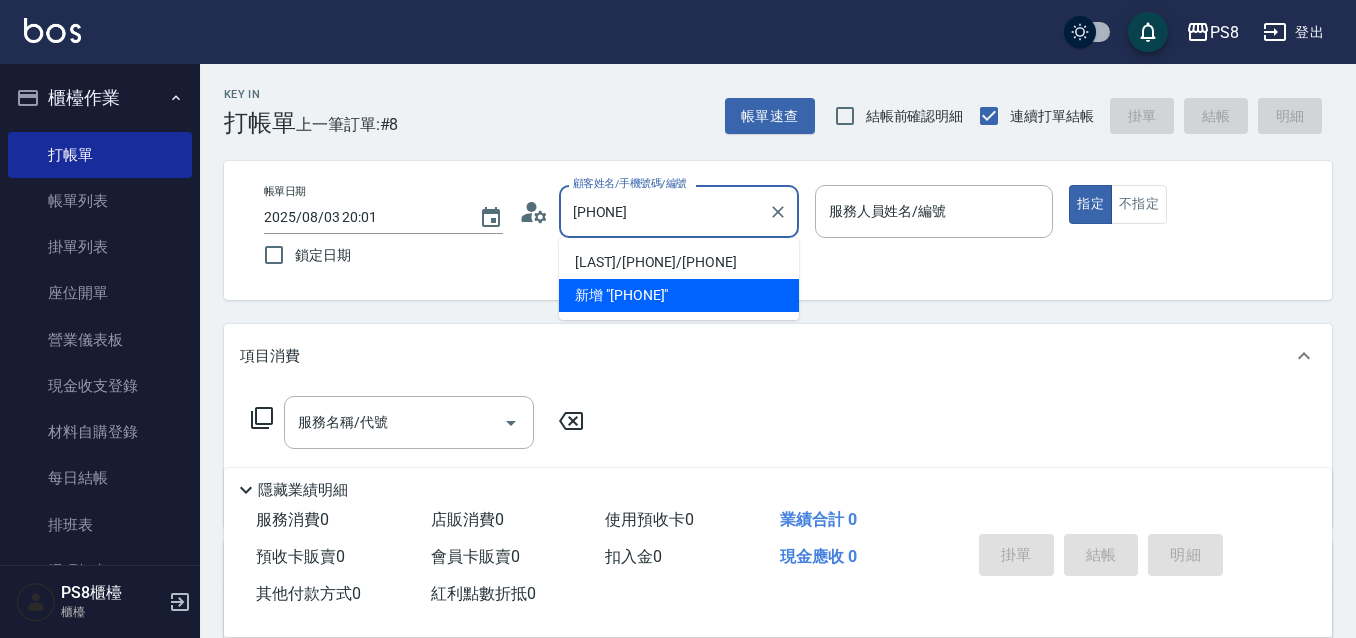 click on "[LAST]/[PHONE]/[PHONE]" at bounding box center (679, 262) 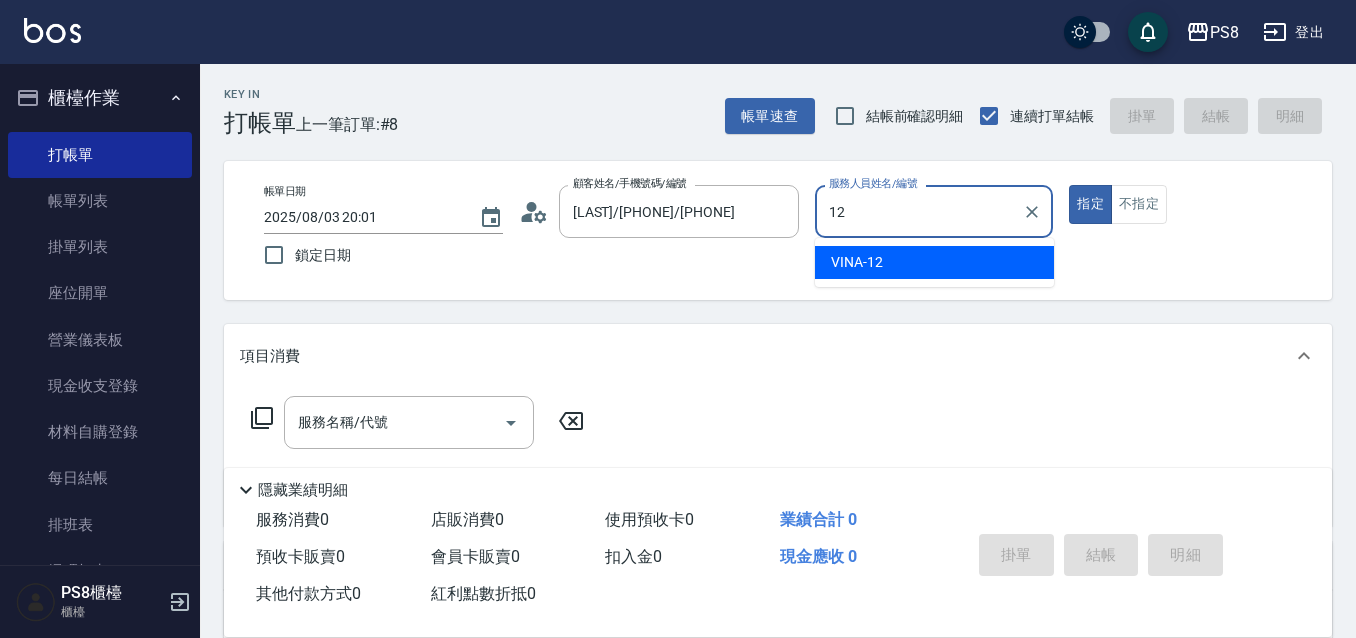 type on "VINA-12" 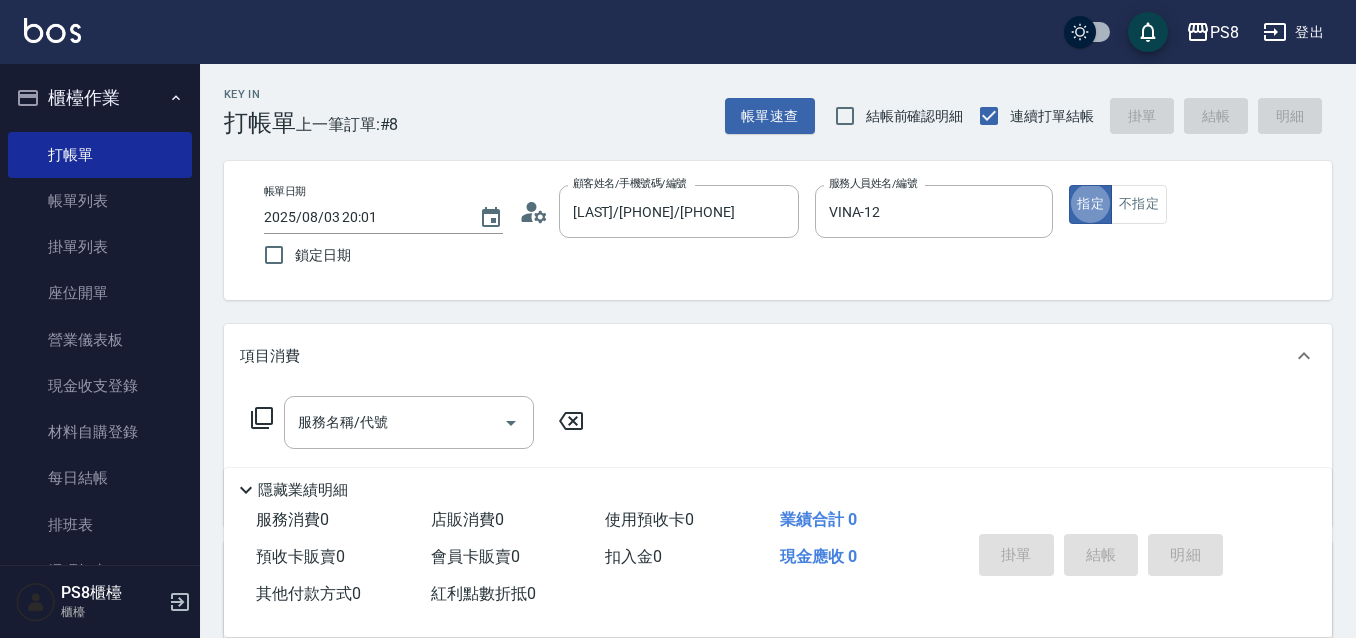 type on "true" 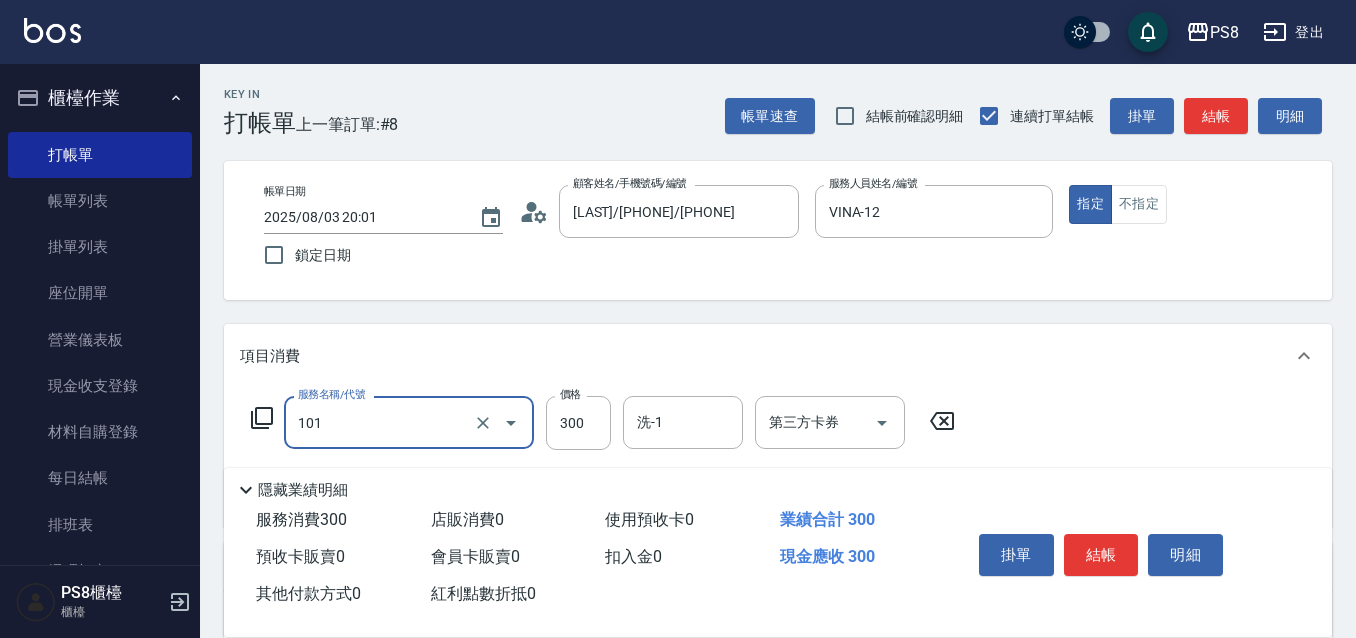 type on "洗髮(101)" 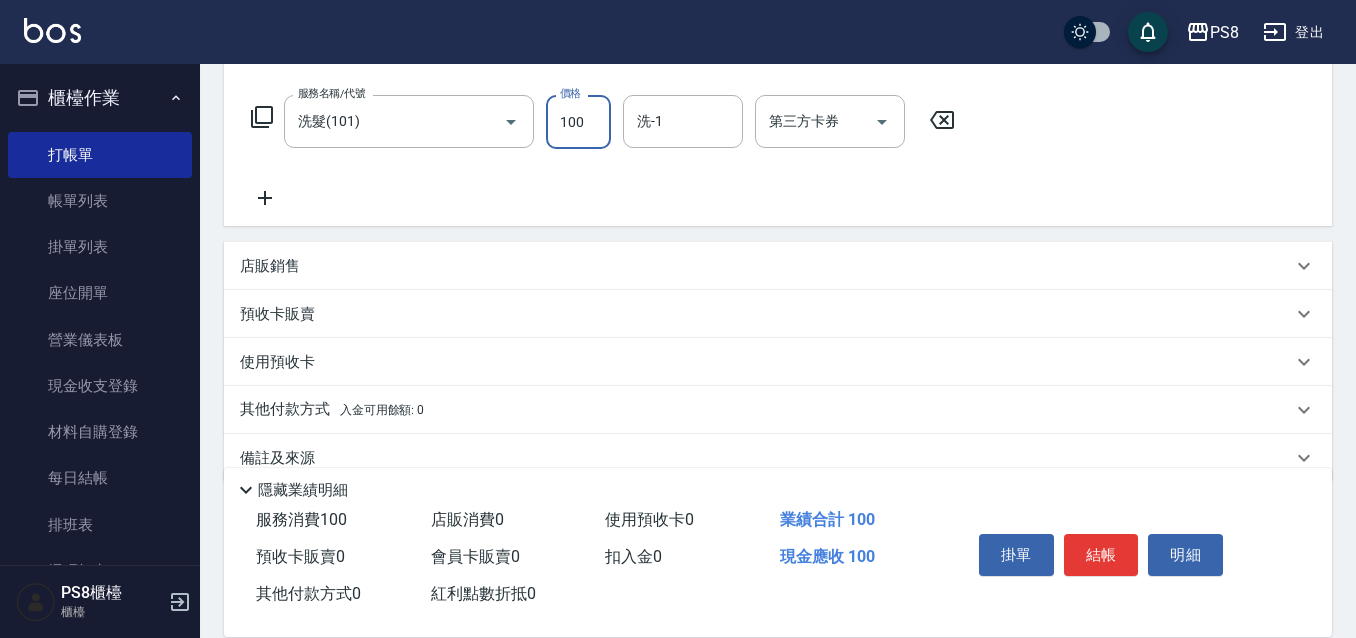 scroll, scrollTop: 337, scrollLeft: 0, axis: vertical 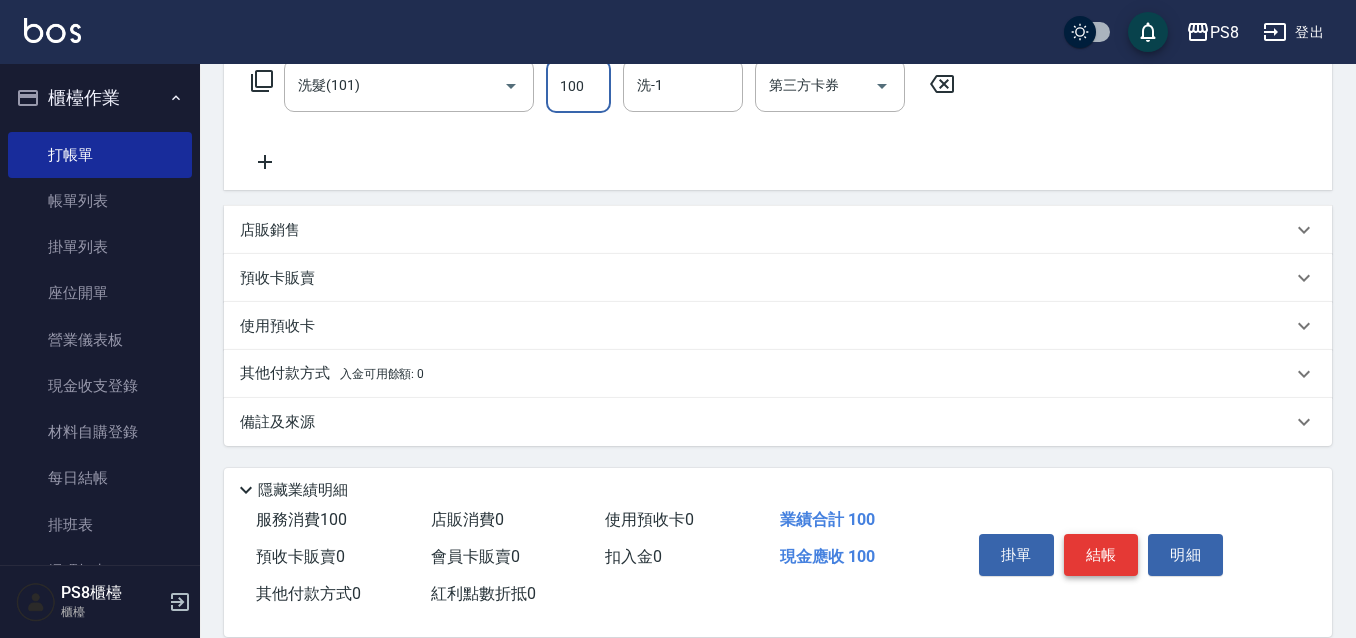 type on "100" 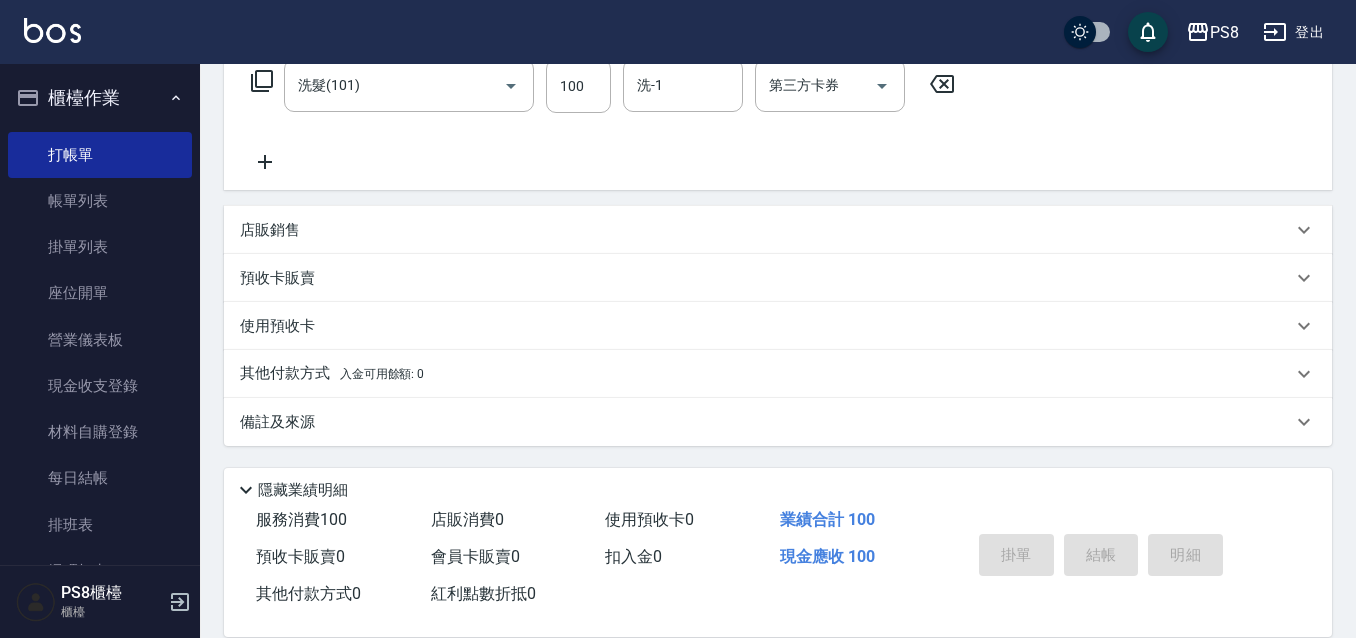 type on "2025/08/03 20:17" 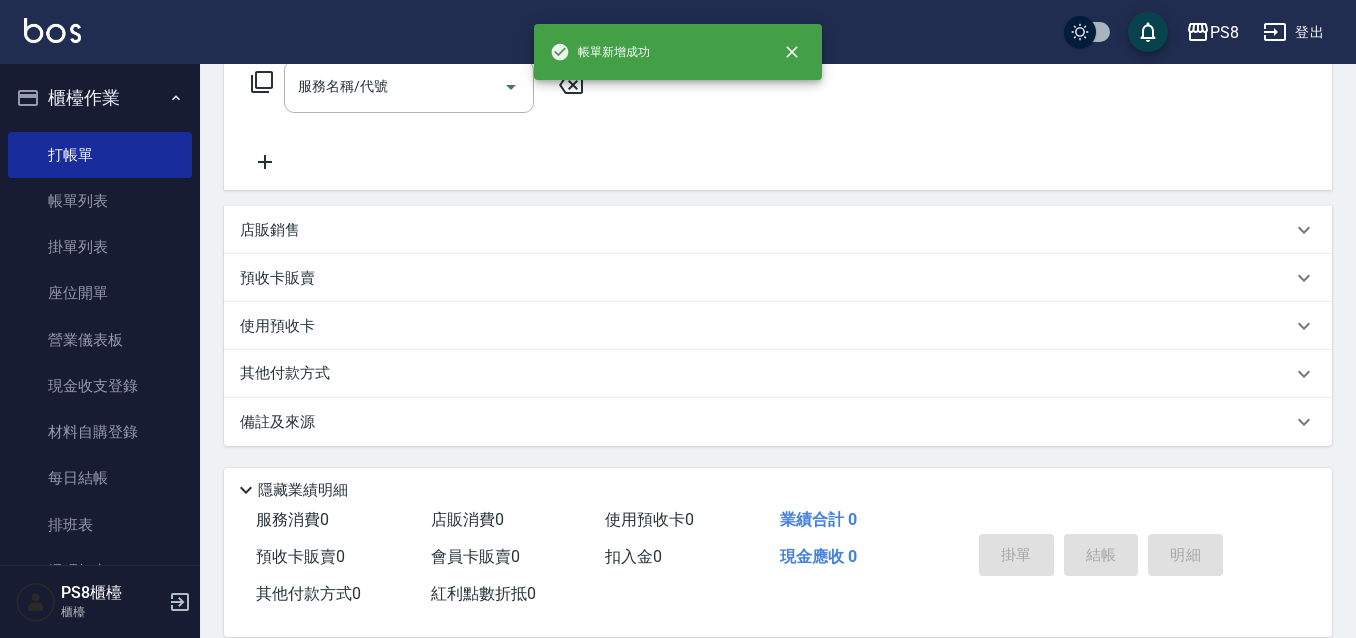 scroll, scrollTop: 0, scrollLeft: 0, axis: both 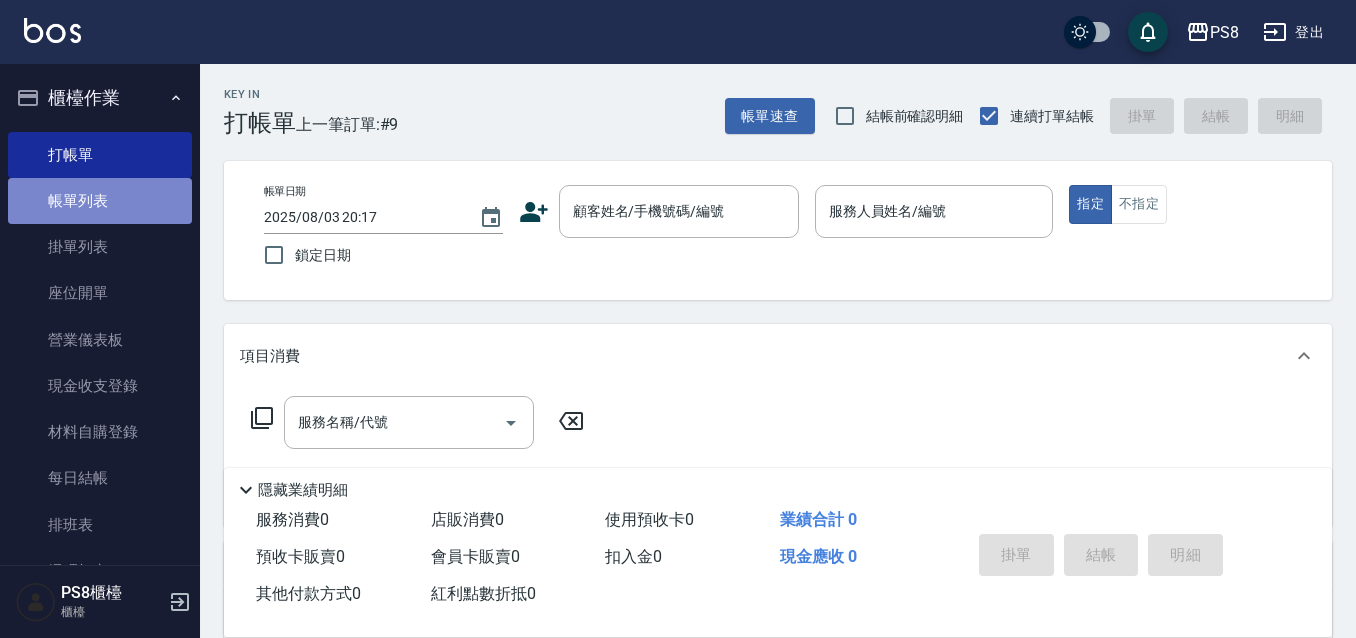 click on "帳單列表" at bounding box center [100, 201] 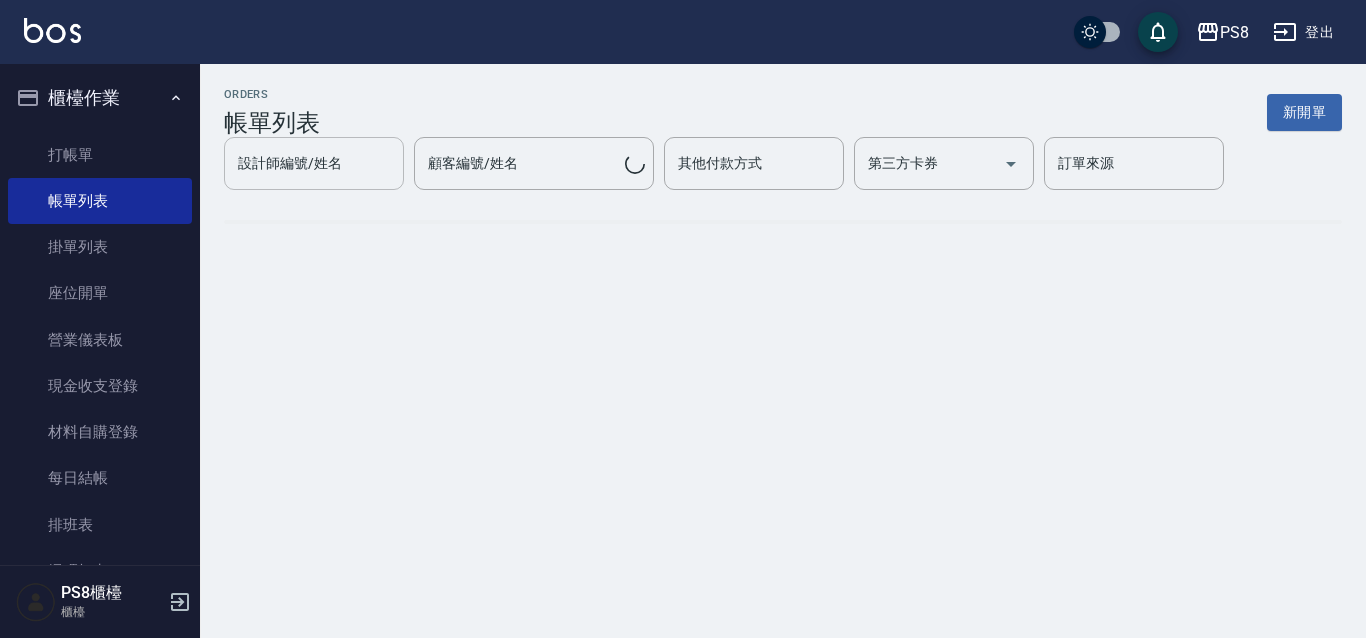 click on "設計師編號/姓名 設計師編號/姓名" at bounding box center [314, 163] 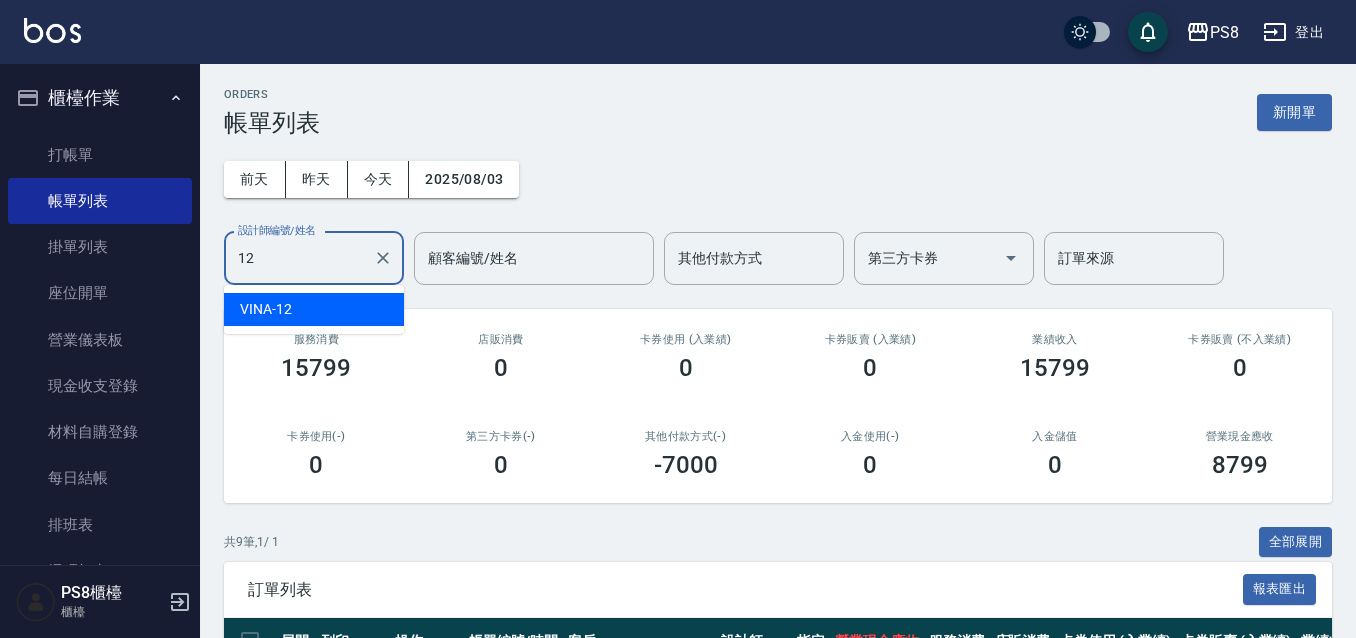 type on "VINA-12" 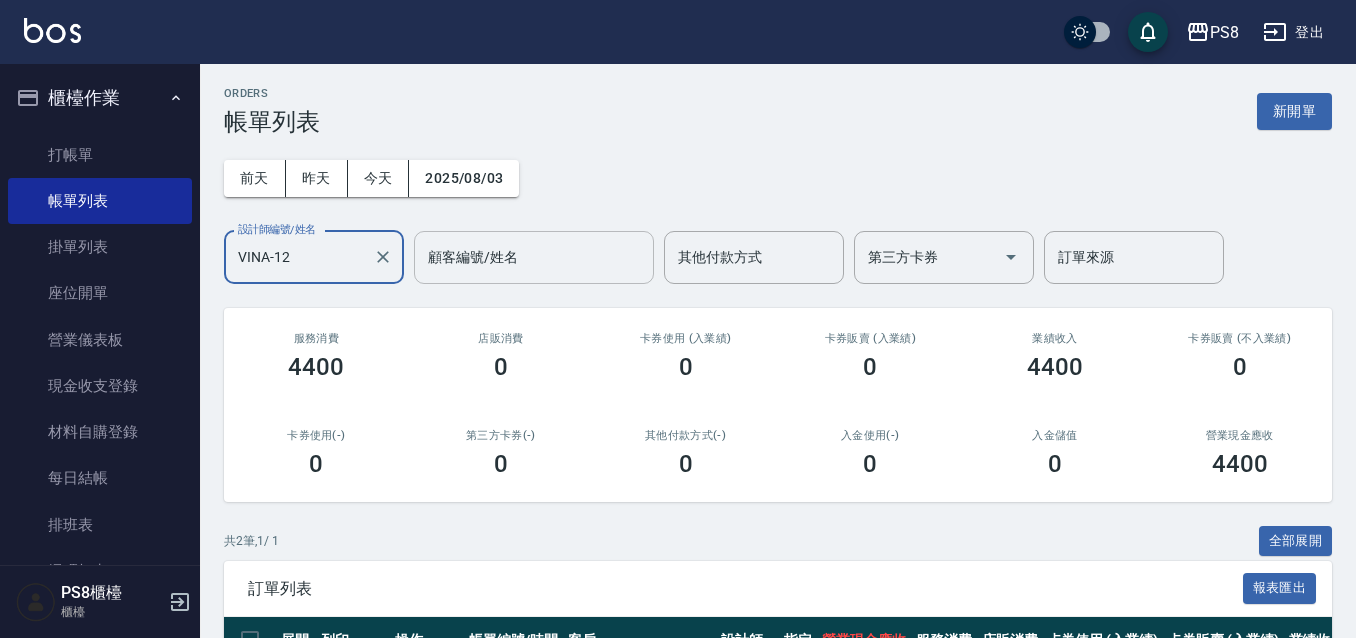 scroll, scrollTop: 0, scrollLeft: 0, axis: both 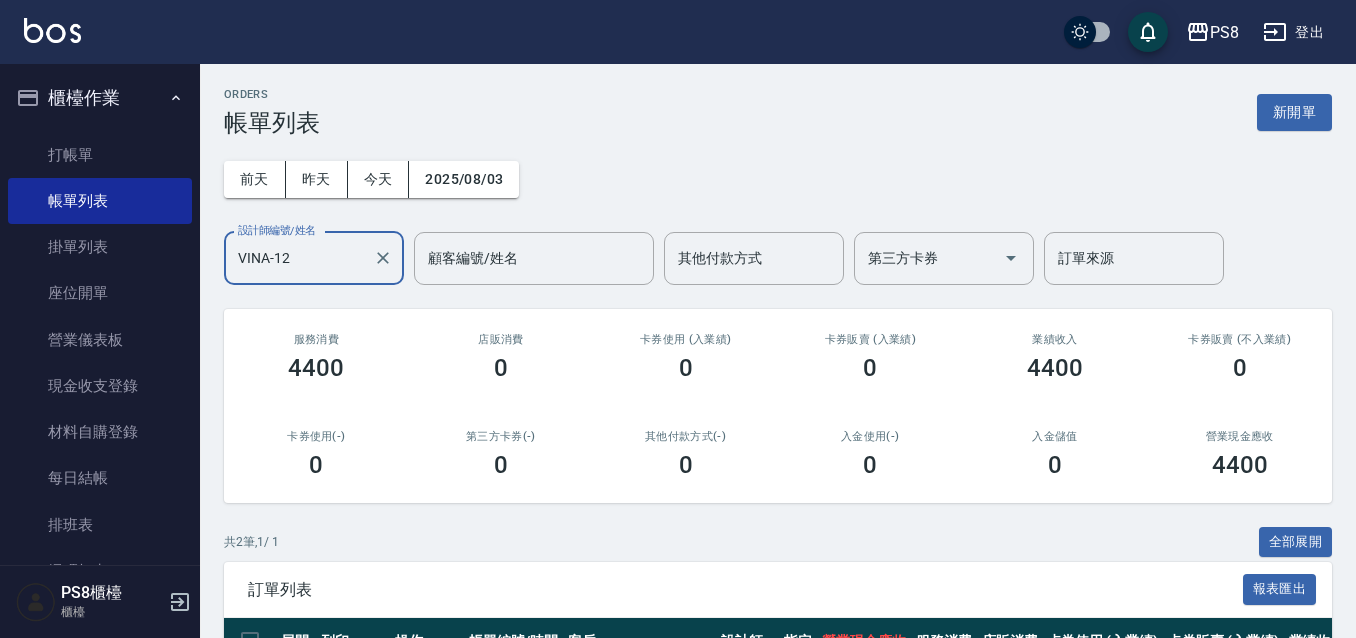 click on "VINA-12 設計師編號/姓名" at bounding box center [314, 258] 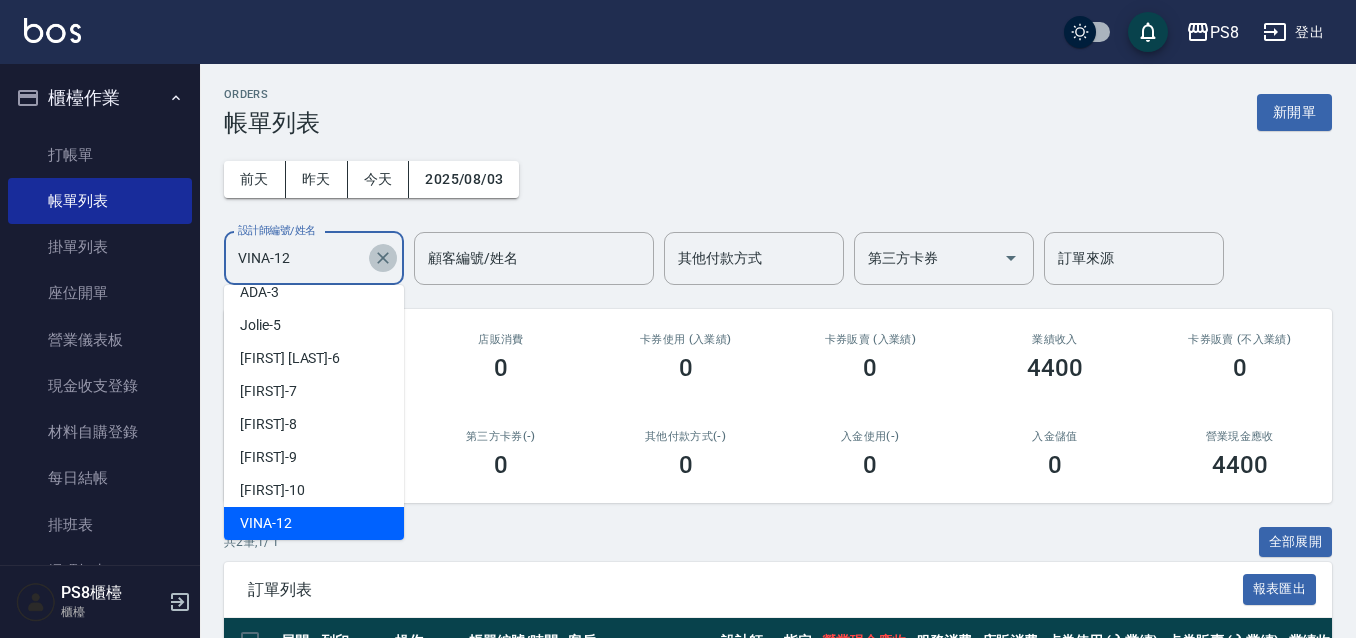 click 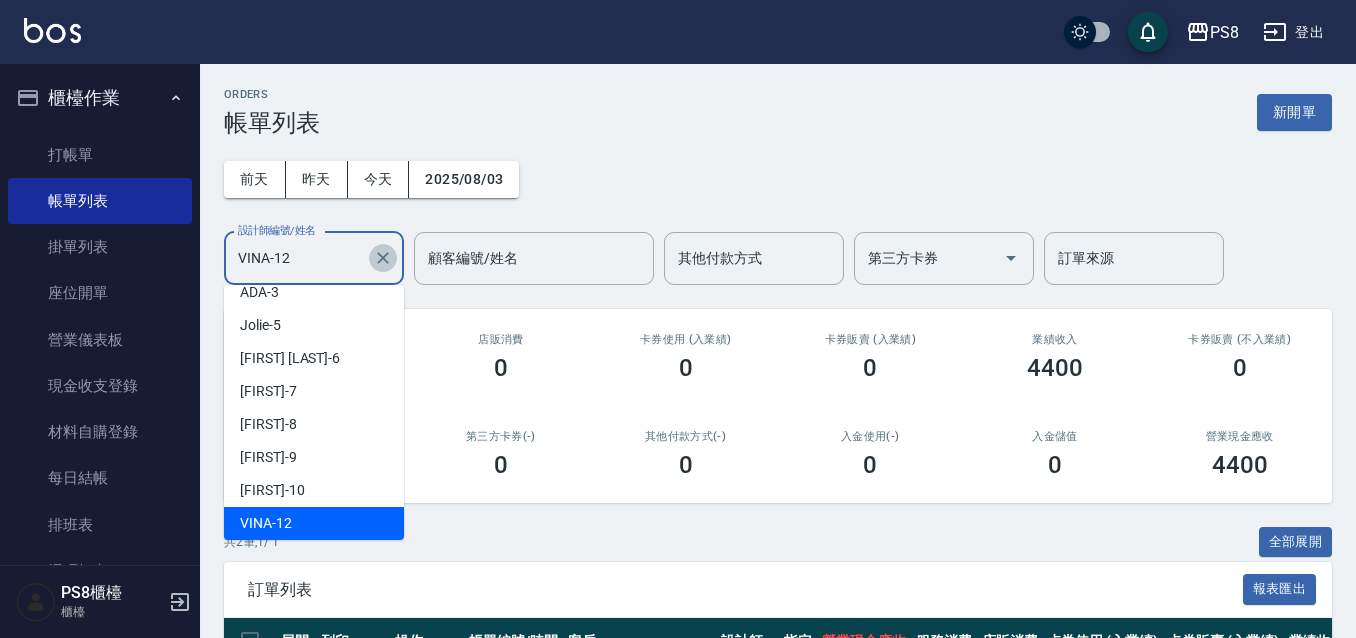 type 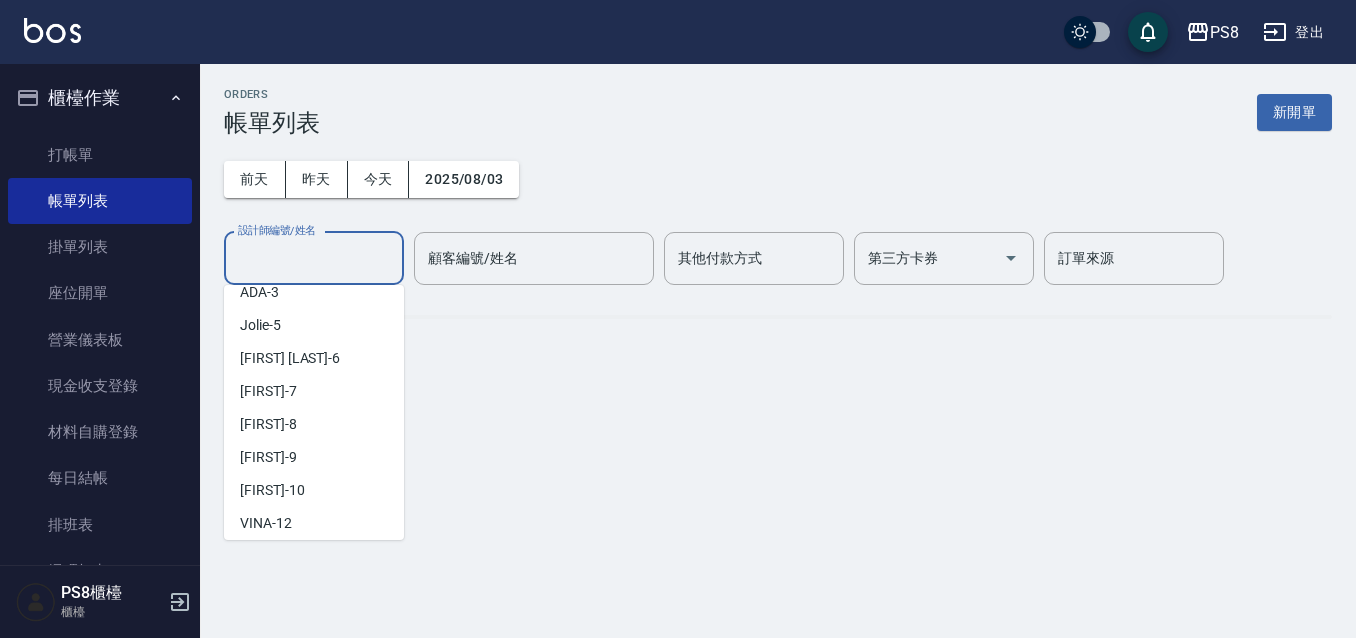 scroll, scrollTop: 8, scrollLeft: 0, axis: vertical 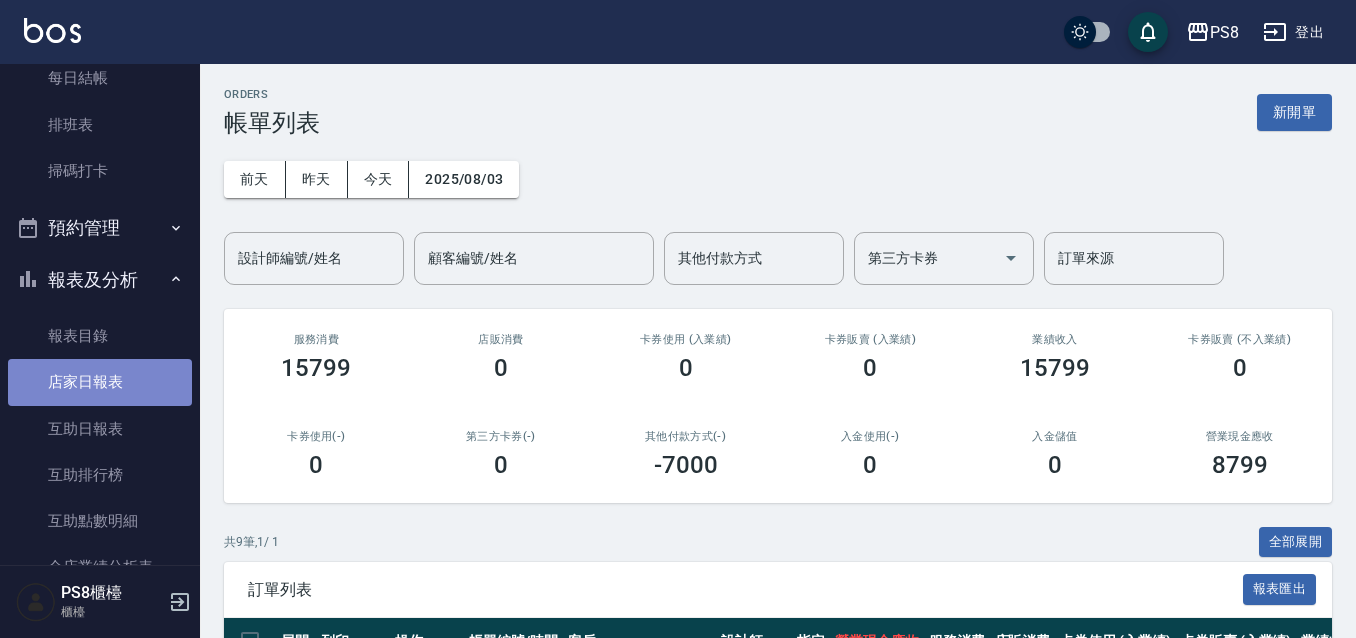 click on "店家日報表" at bounding box center (100, 382) 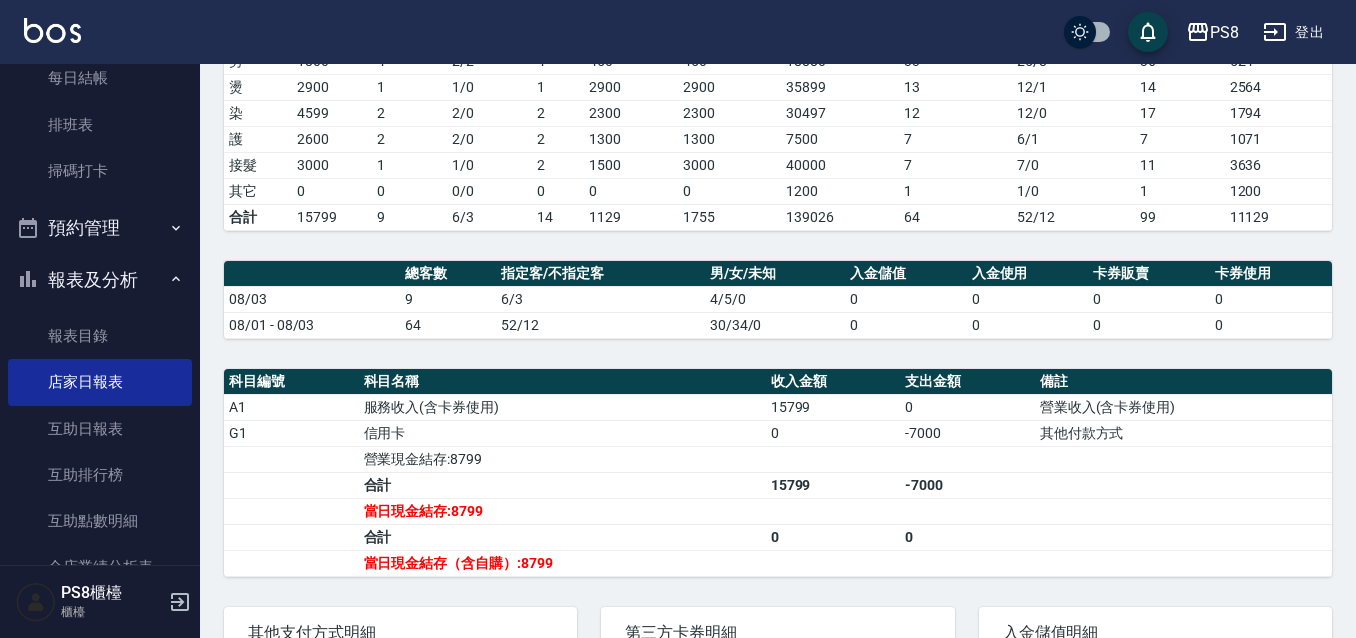 scroll, scrollTop: 500, scrollLeft: 0, axis: vertical 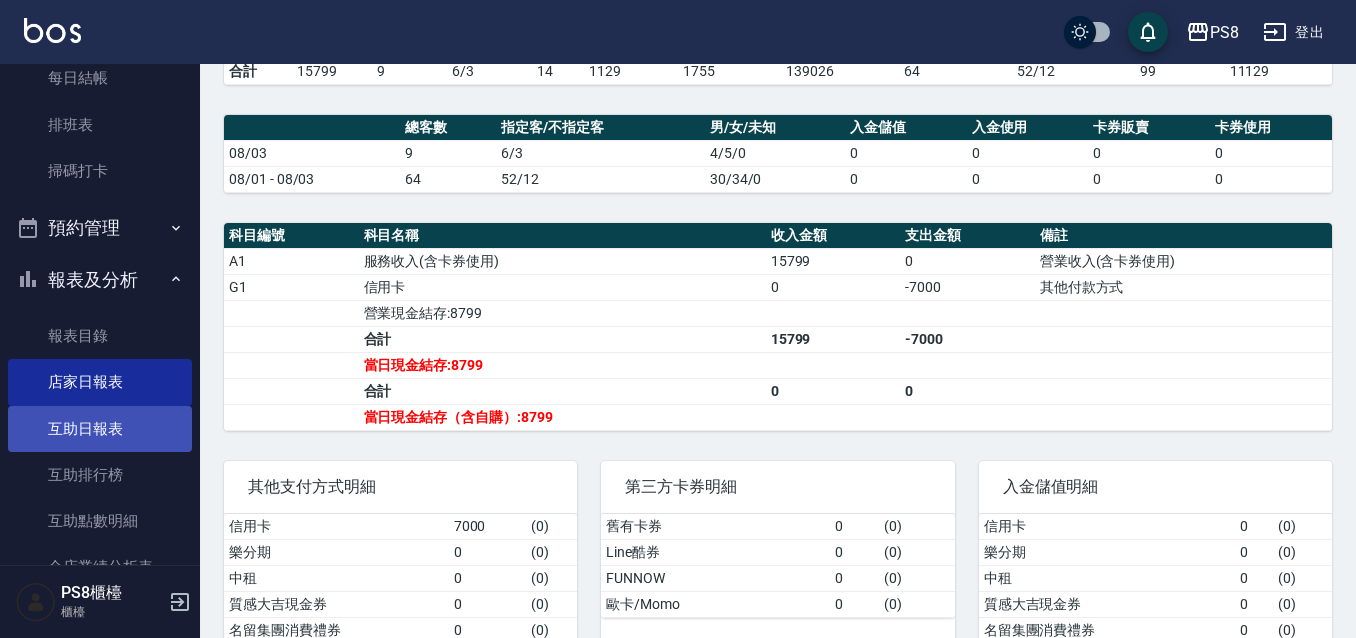 click on "互助日報表" at bounding box center [100, 429] 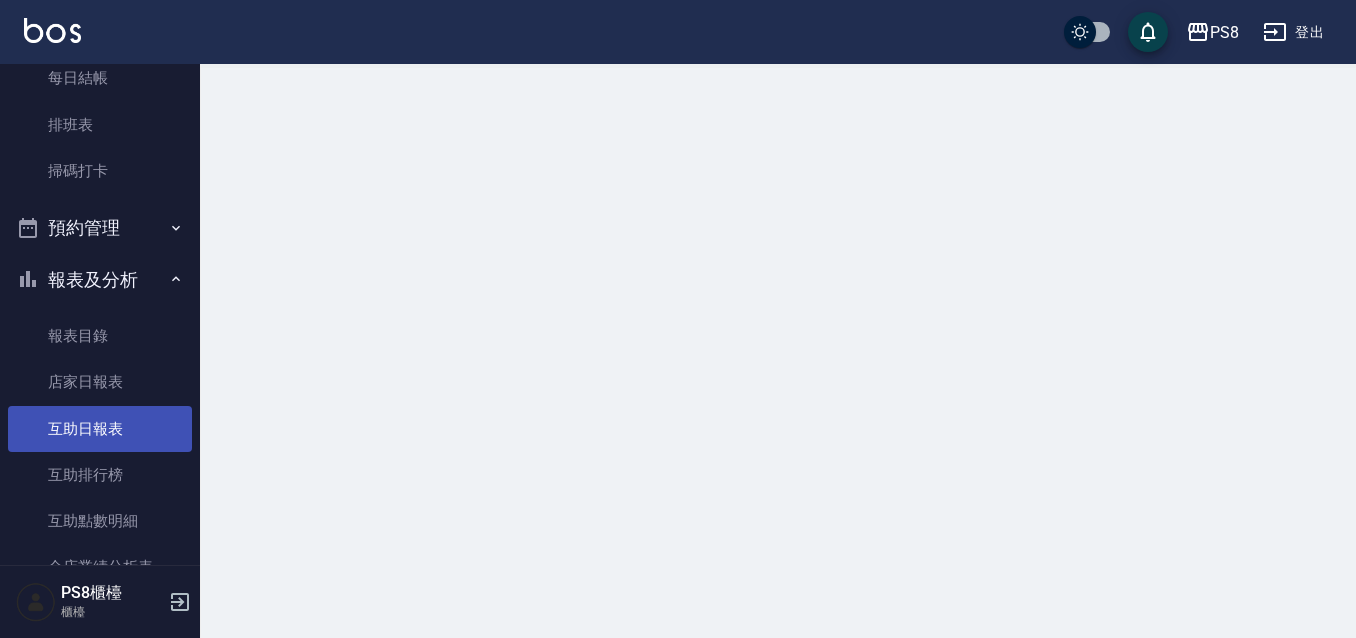 scroll, scrollTop: 0, scrollLeft: 0, axis: both 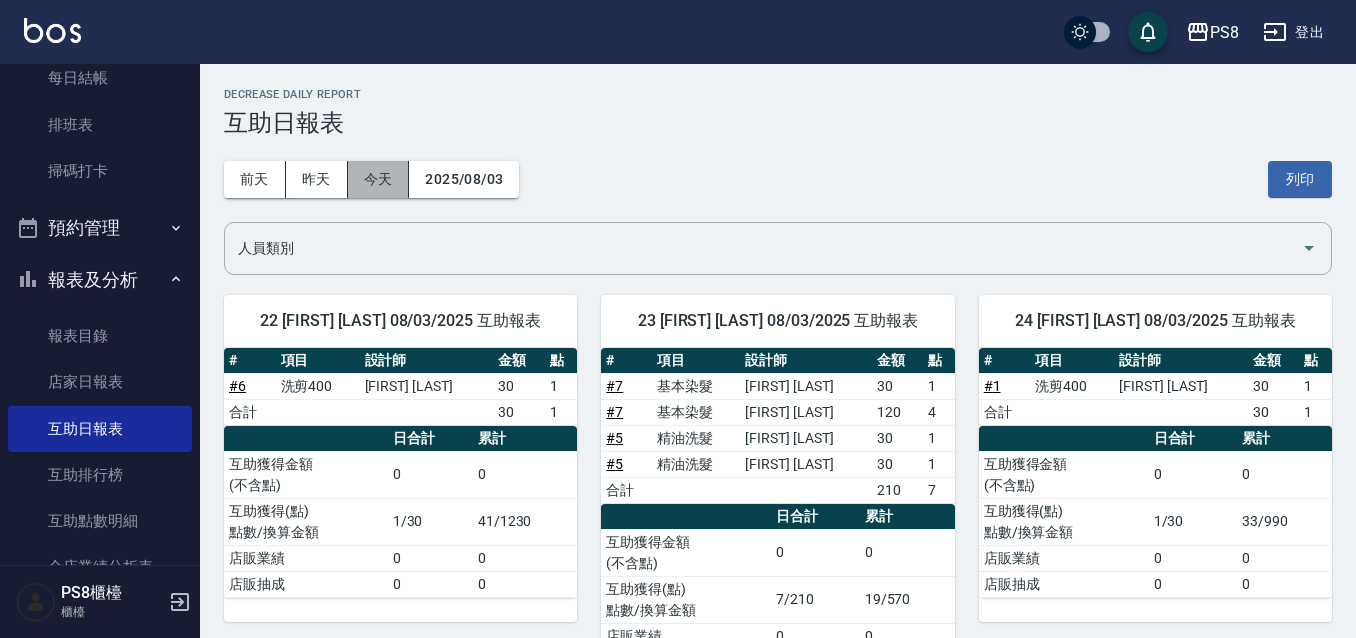 click on "今天" at bounding box center [379, 179] 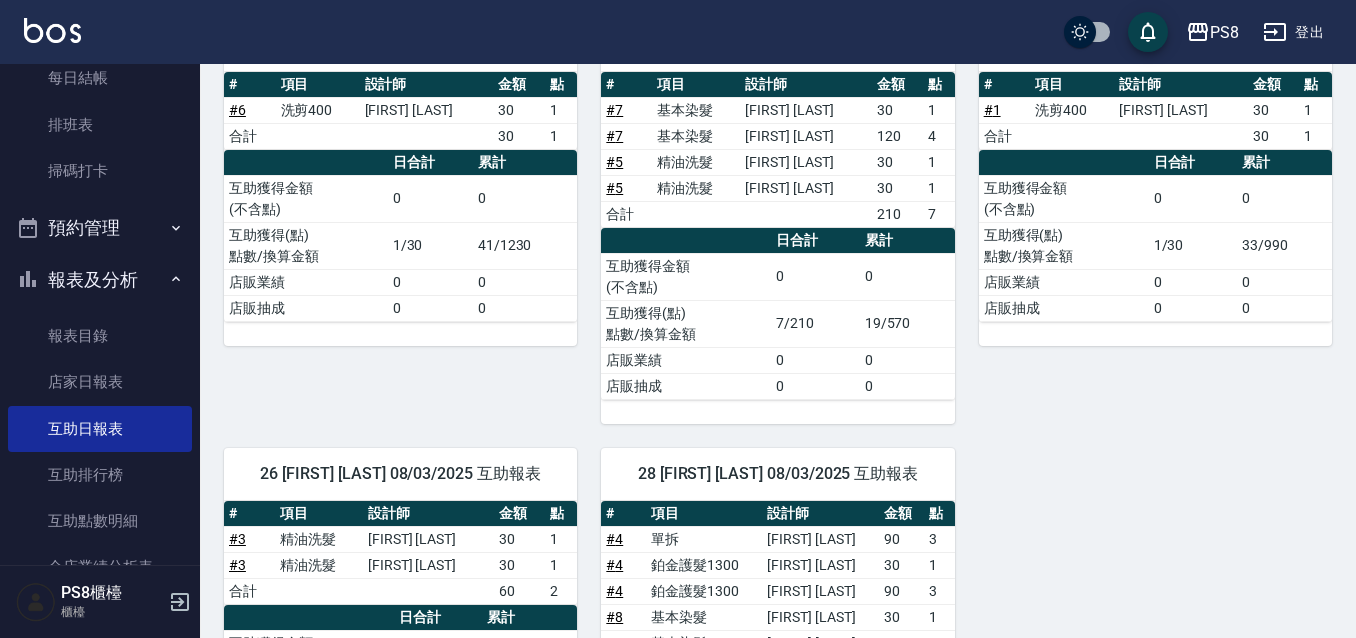 scroll, scrollTop: 0, scrollLeft: 0, axis: both 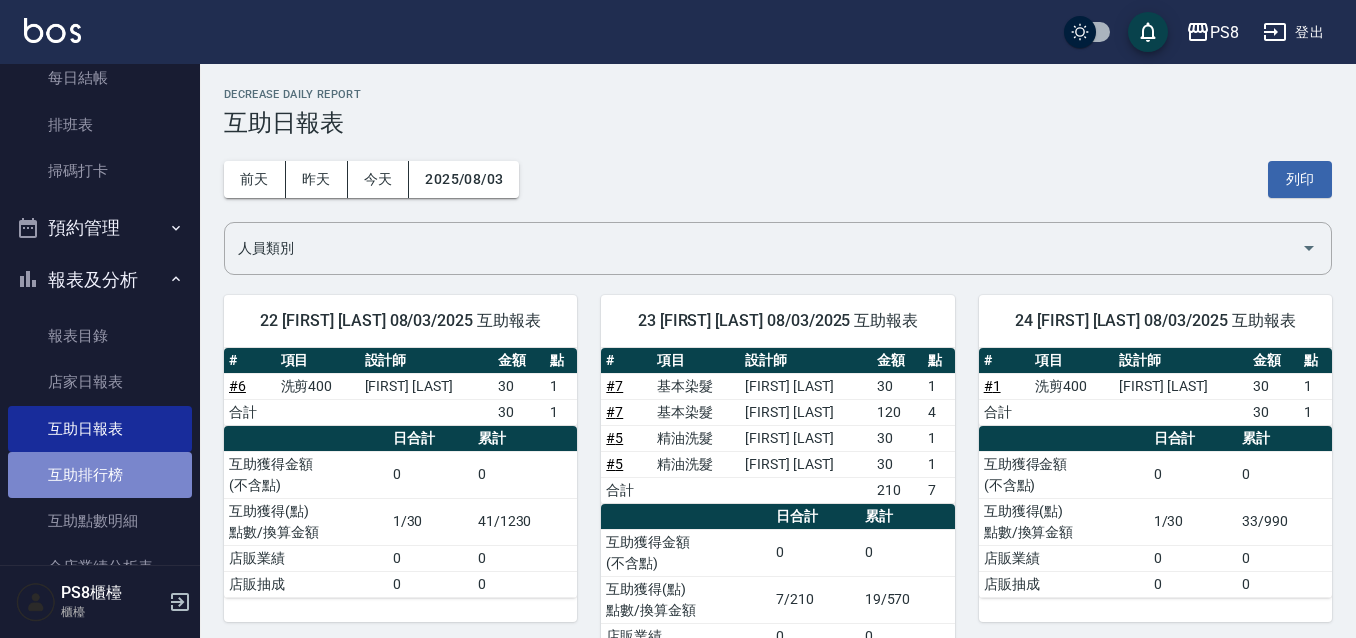 click on "互助排行榜" at bounding box center [100, 475] 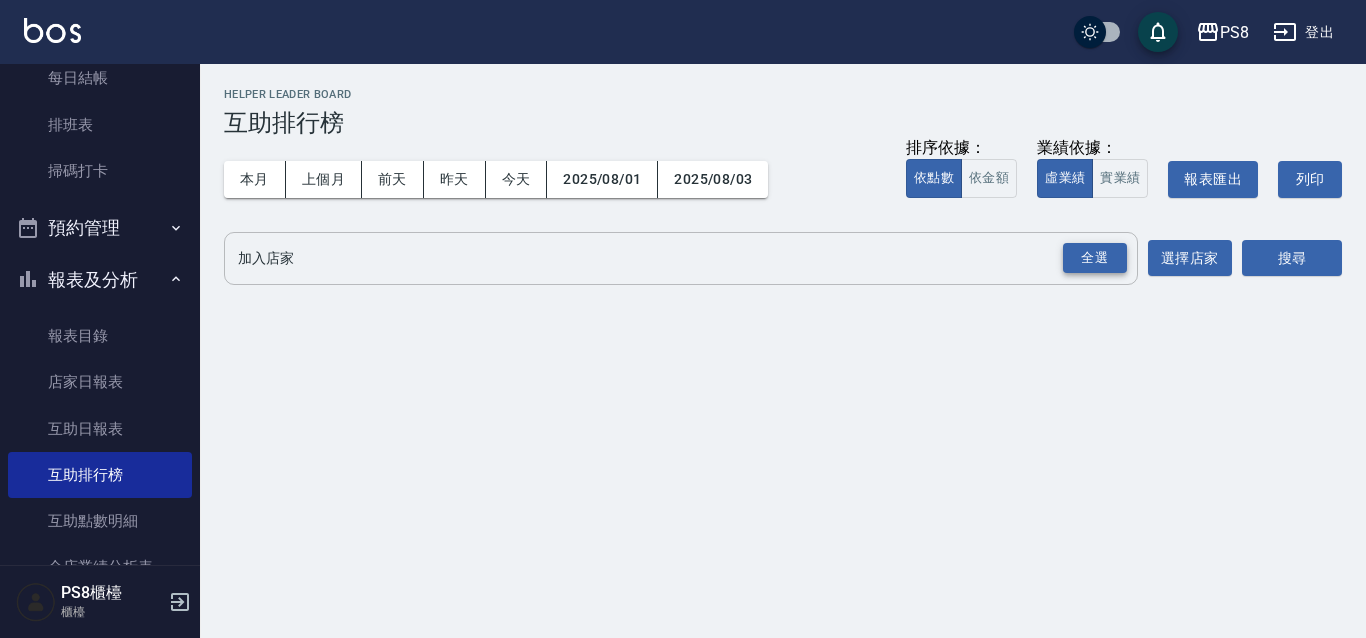 click on "全選" at bounding box center [1095, 258] 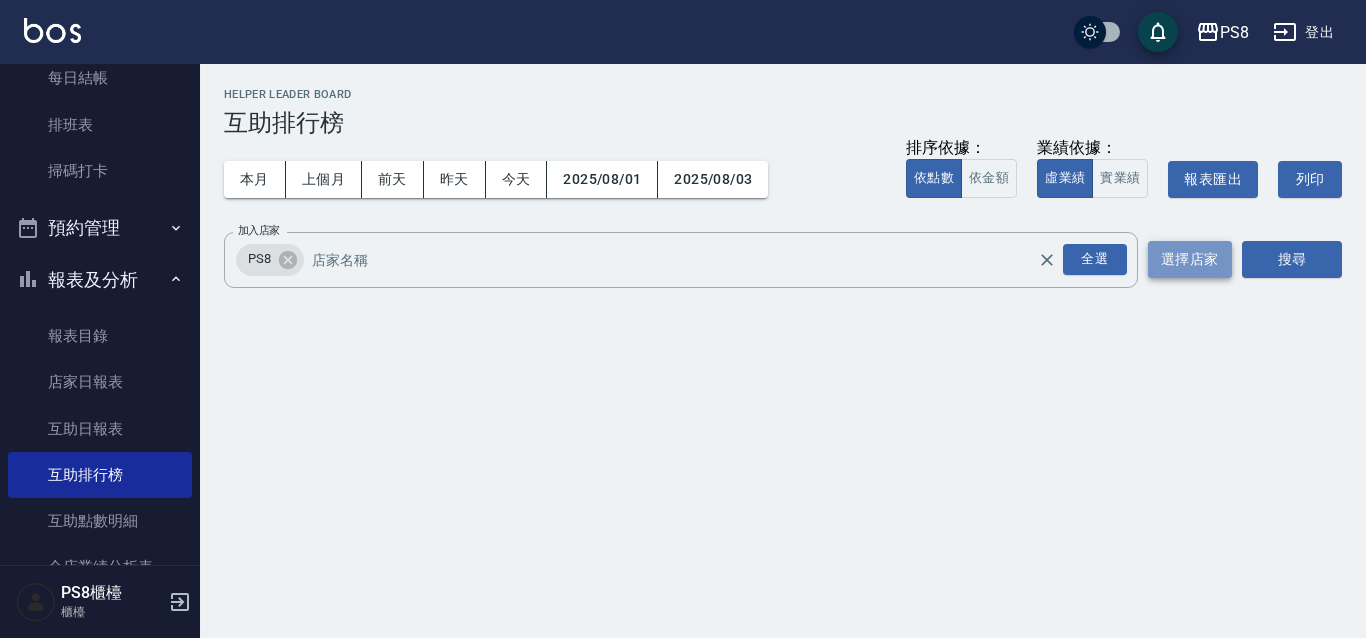 click on "選擇店家" at bounding box center (1190, 259) 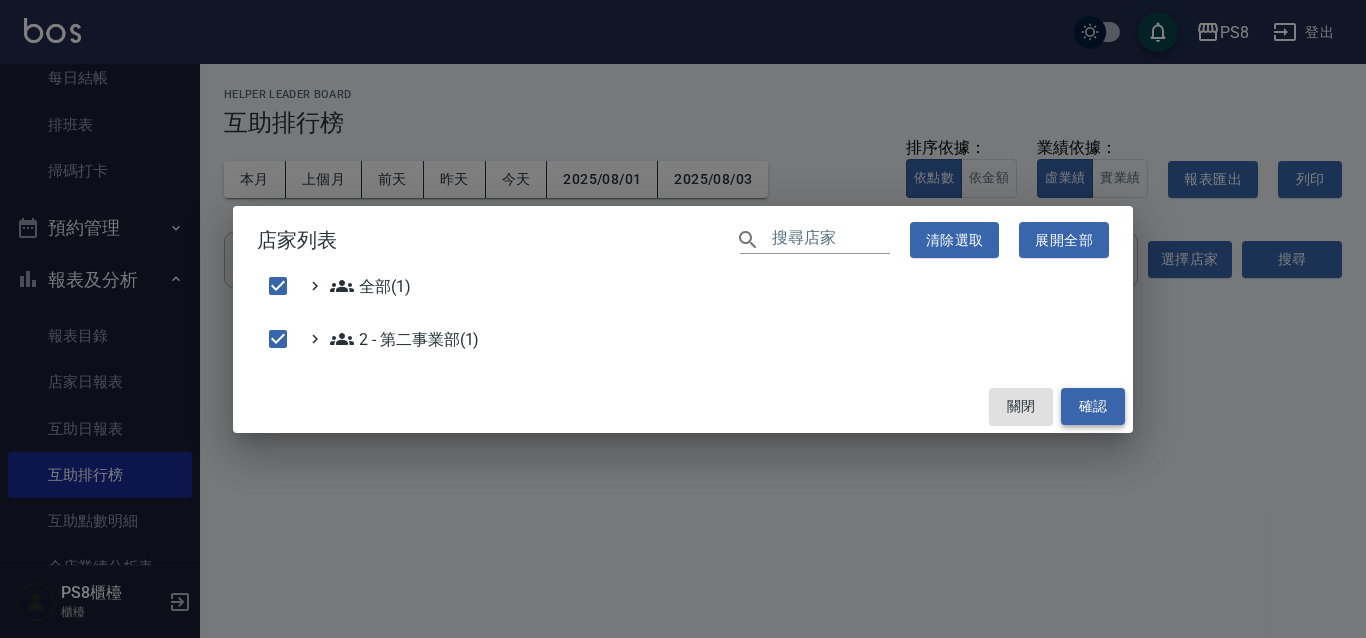 click on "確認" at bounding box center [1093, 406] 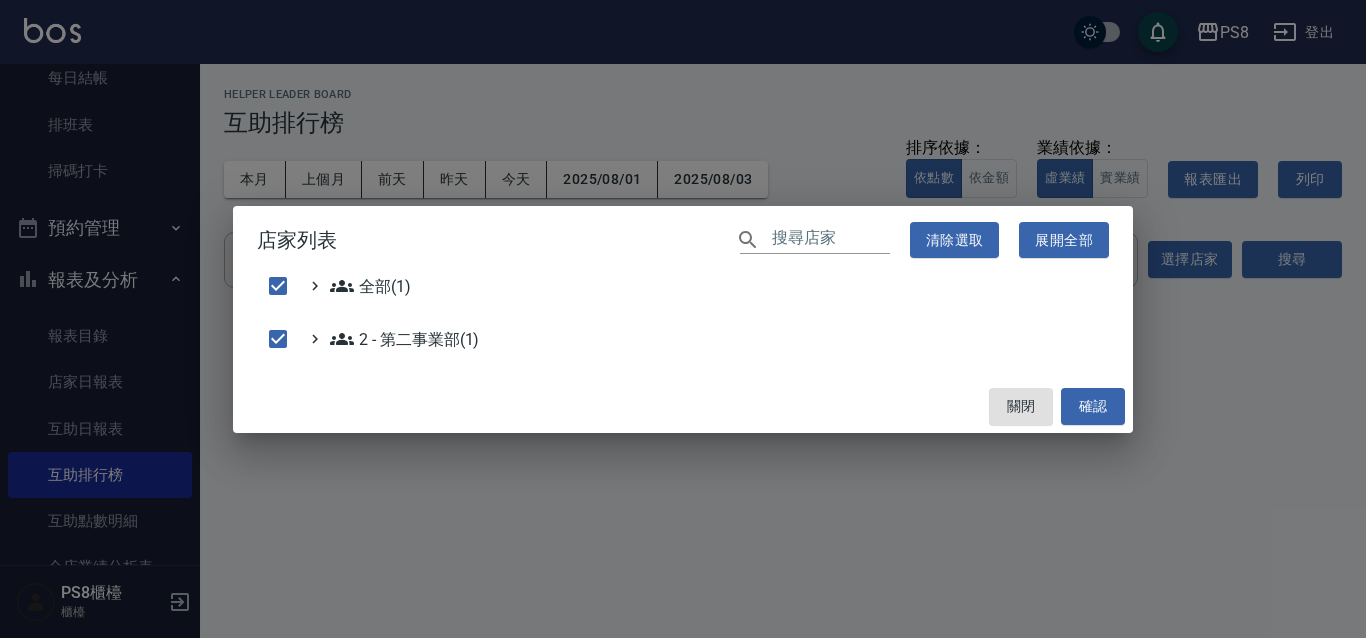 checkbox on "false" 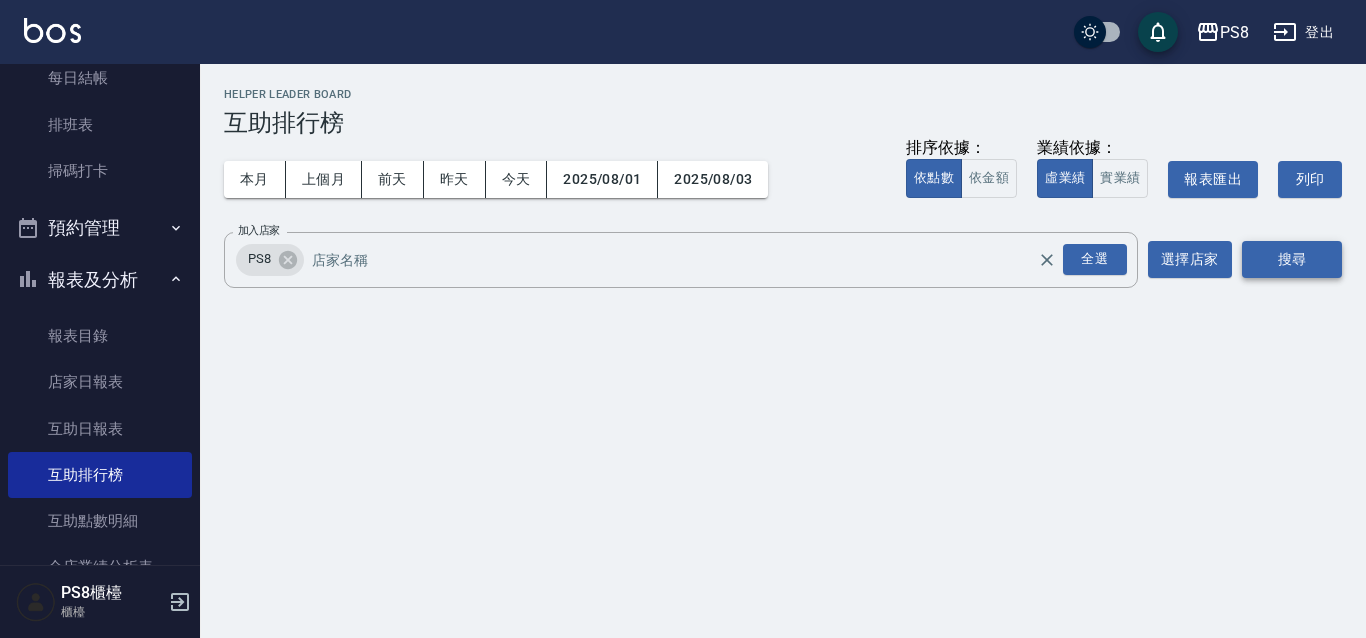 click on "搜尋" at bounding box center (1292, 259) 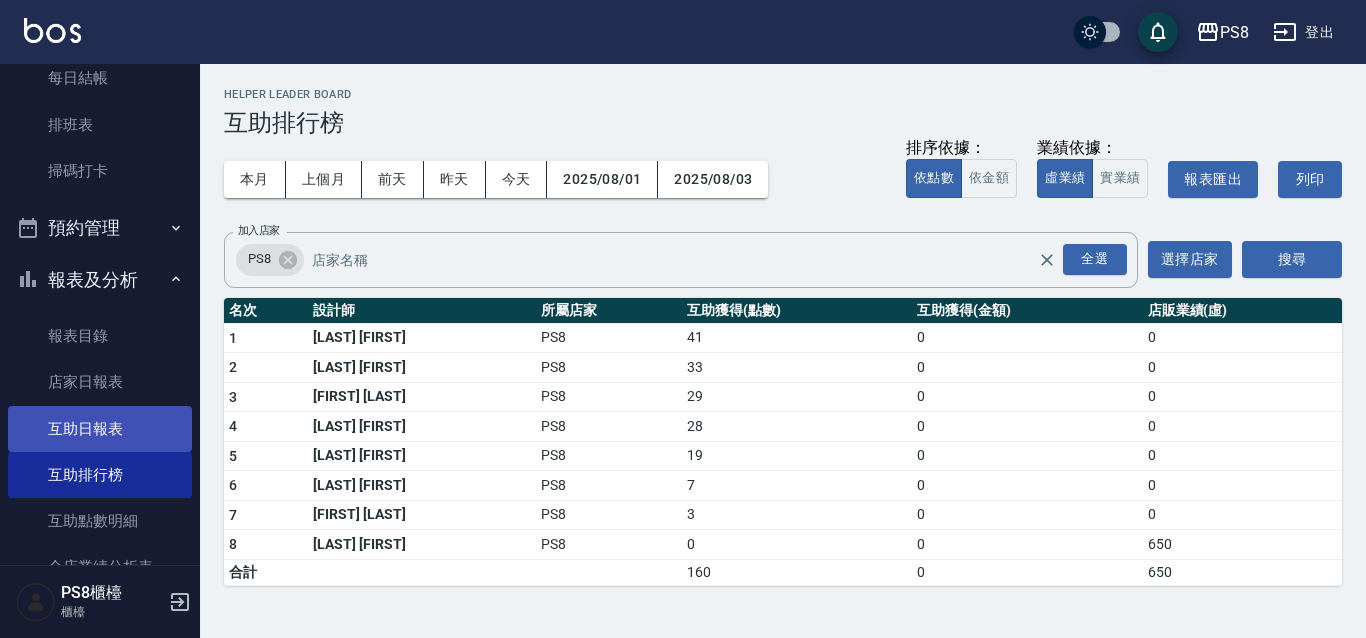 click on "互助日報表" at bounding box center [100, 429] 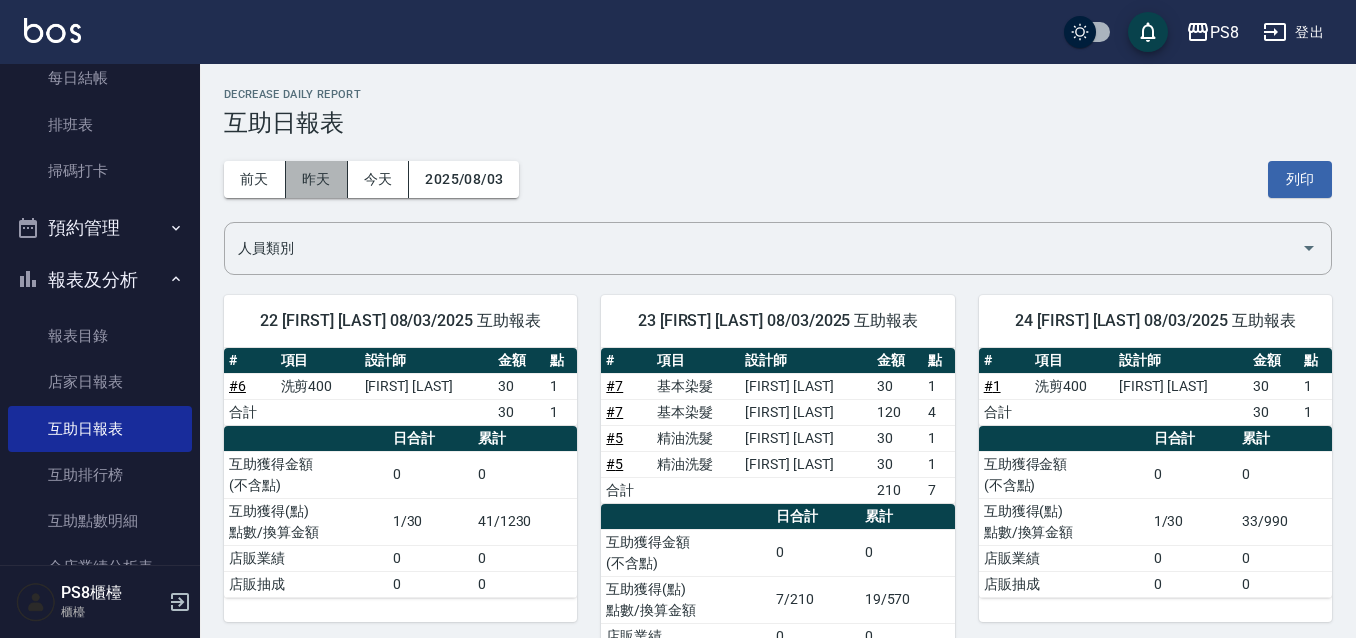 click on "昨天" at bounding box center (317, 179) 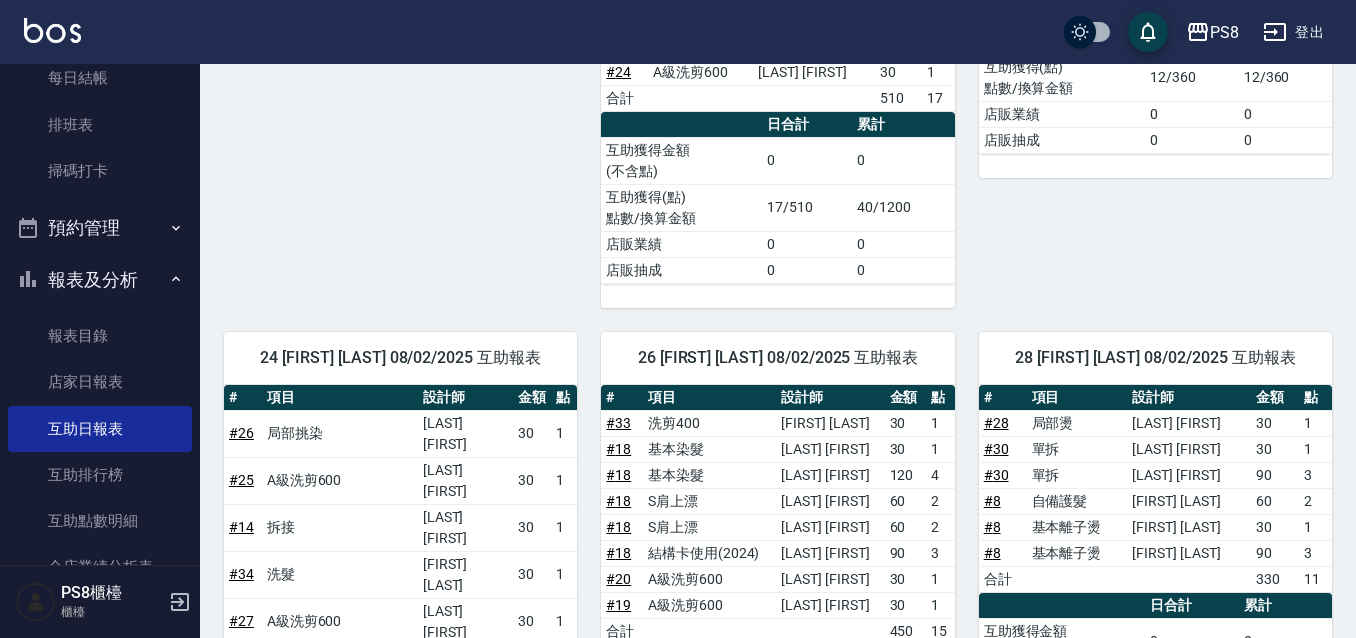 scroll, scrollTop: 700, scrollLeft: 0, axis: vertical 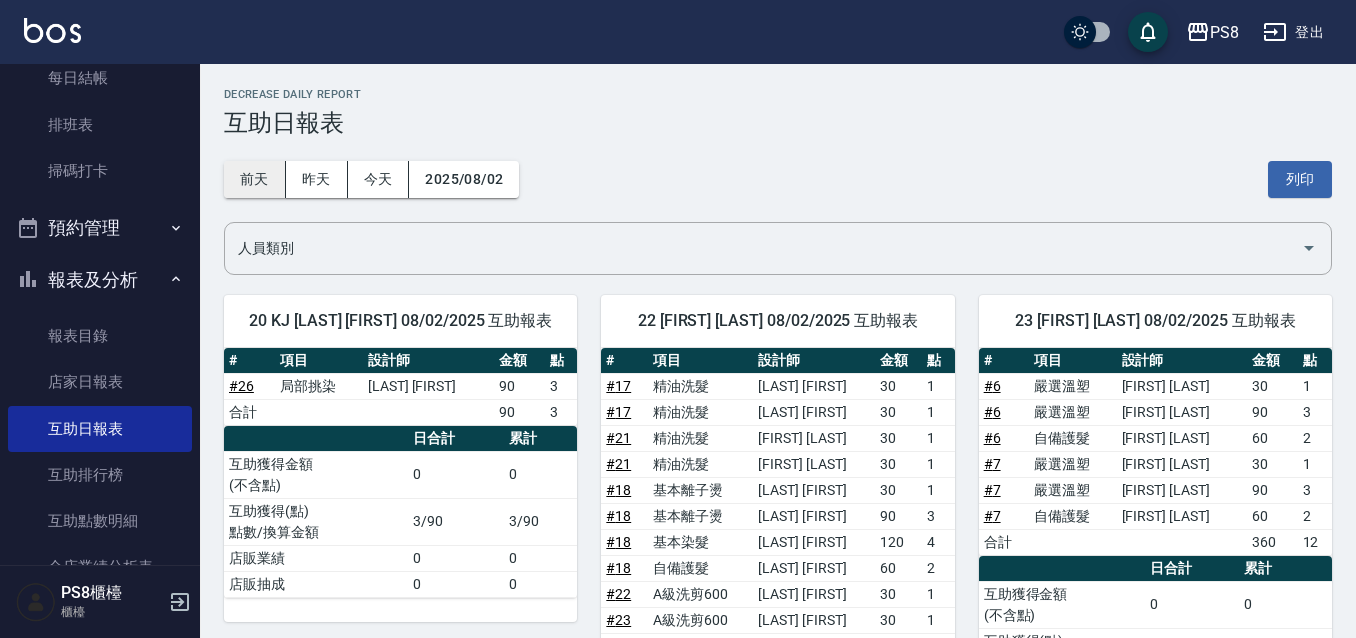 click on "前天" at bounding box center [255, 179] 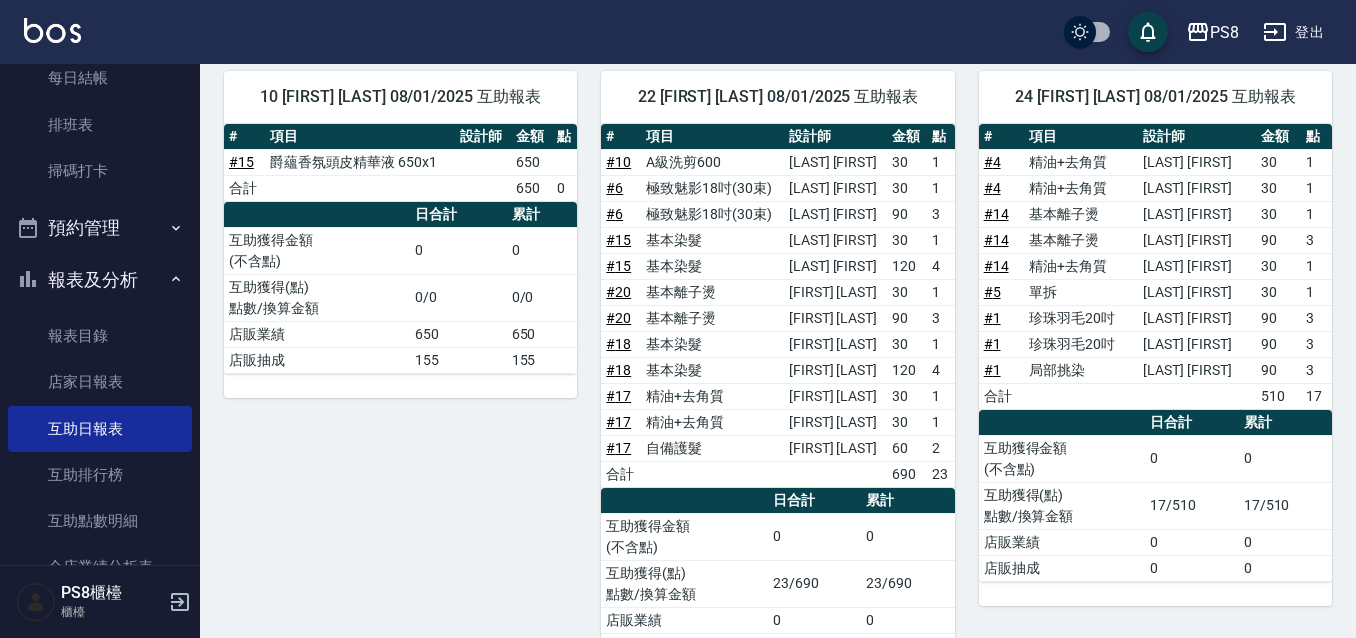 scroll, scrollTop: 175, scrollLeft: 0, axis: vertical 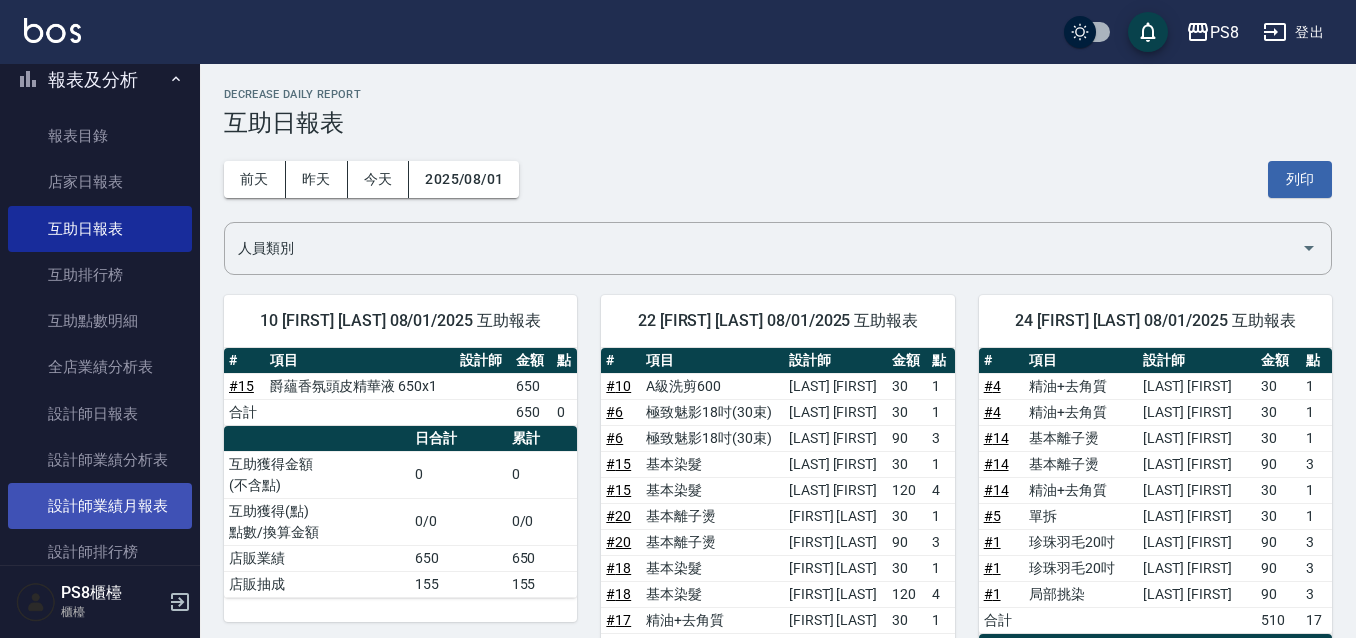 click on "設計師業績月報表" at bounding box center [100, 506] 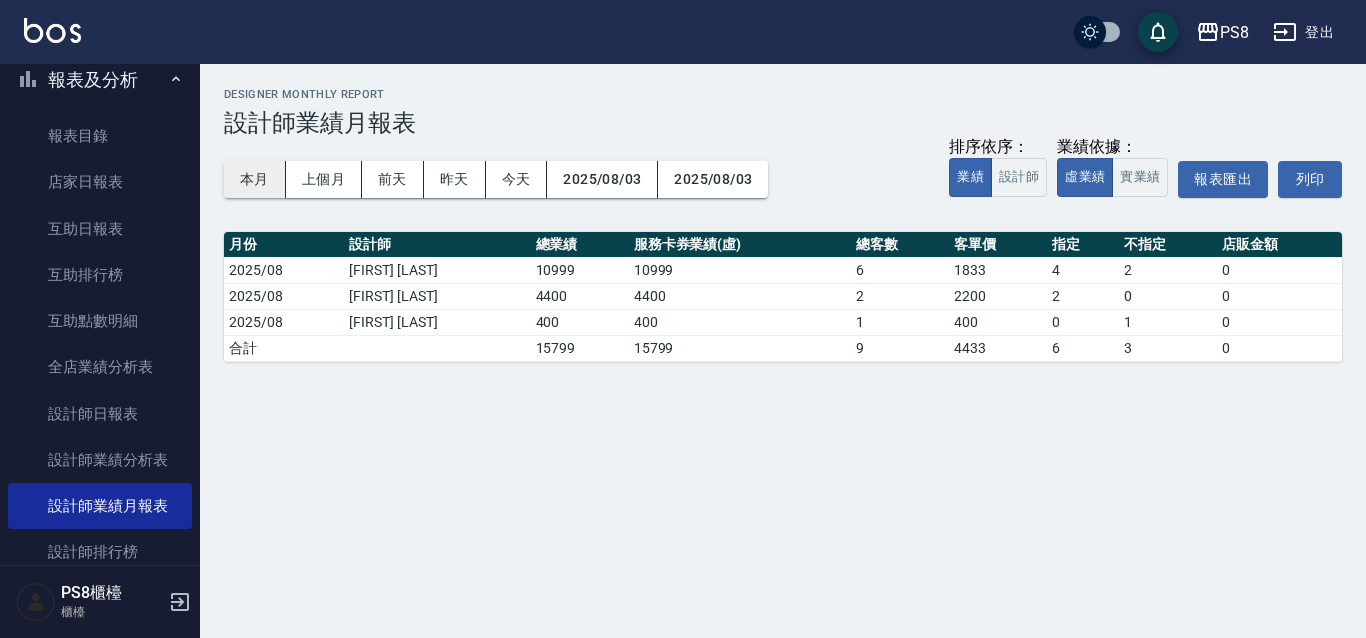click on "本月" at bounding box center [255, 179] 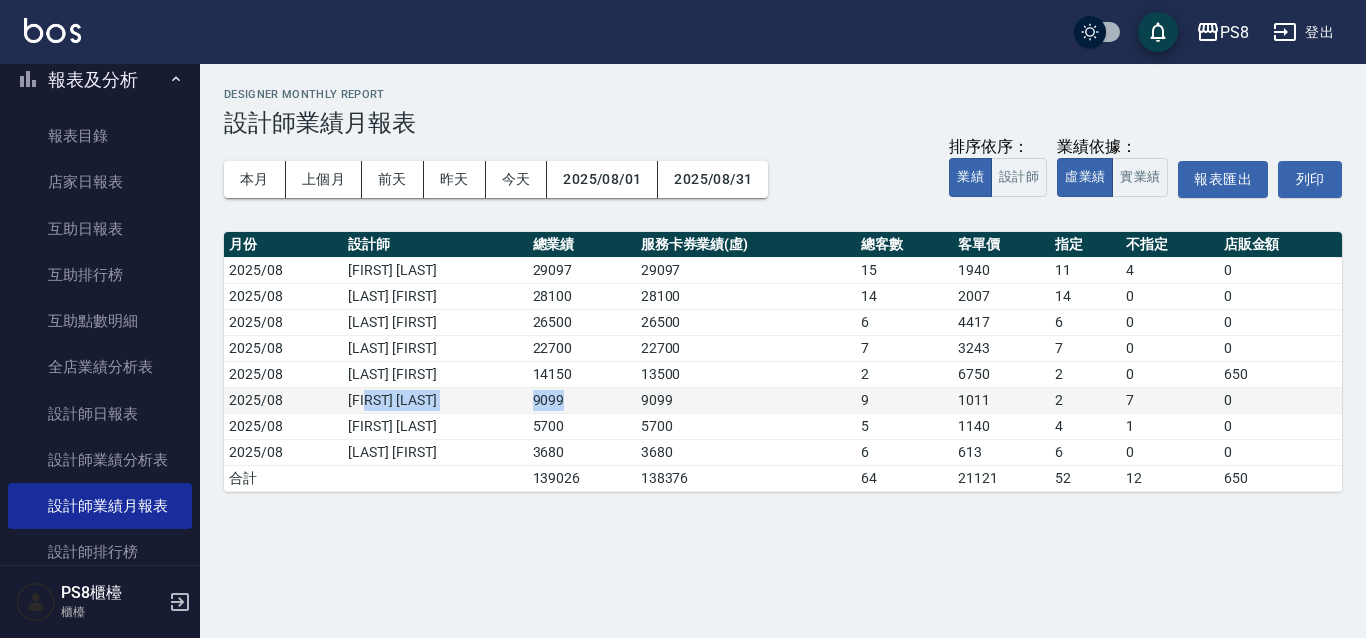 drag, startPoint x: 516, startPoint y: 405, endPoint x: 449, endPoint y: 407, distance: 67.02985 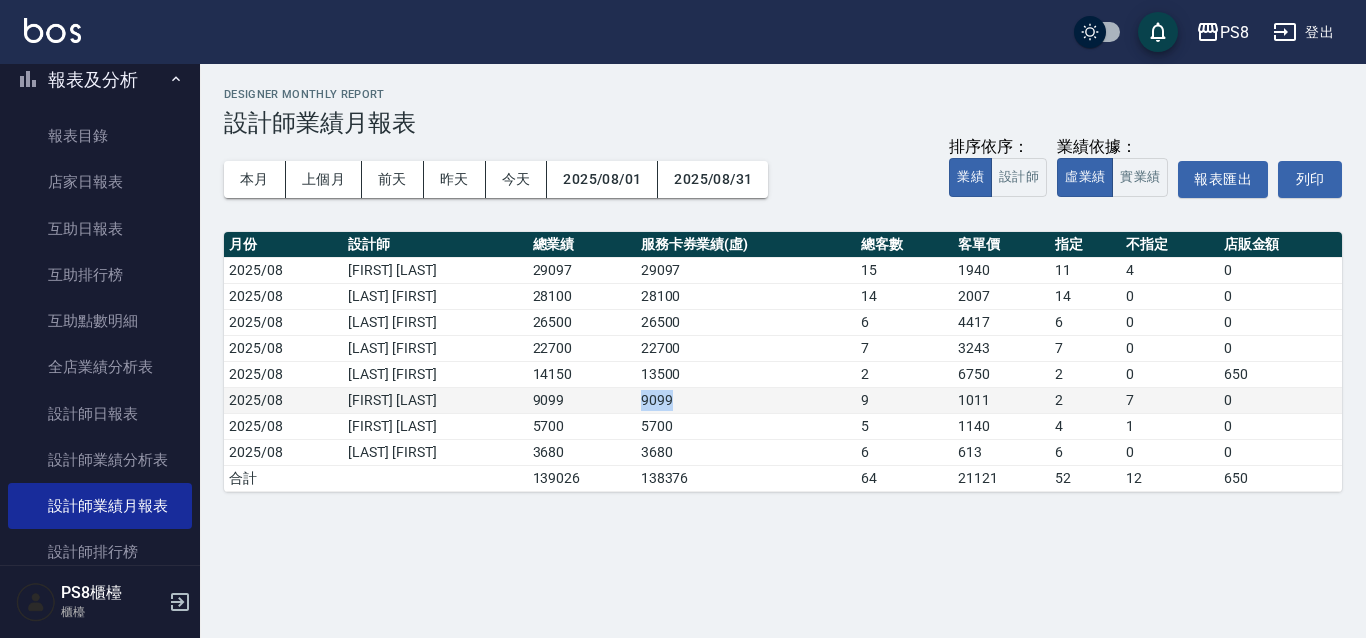 drag, startPoint x: 501, startPoint y: 400, endPoint x: 731, endPoint y: 402, distance: 230.0087 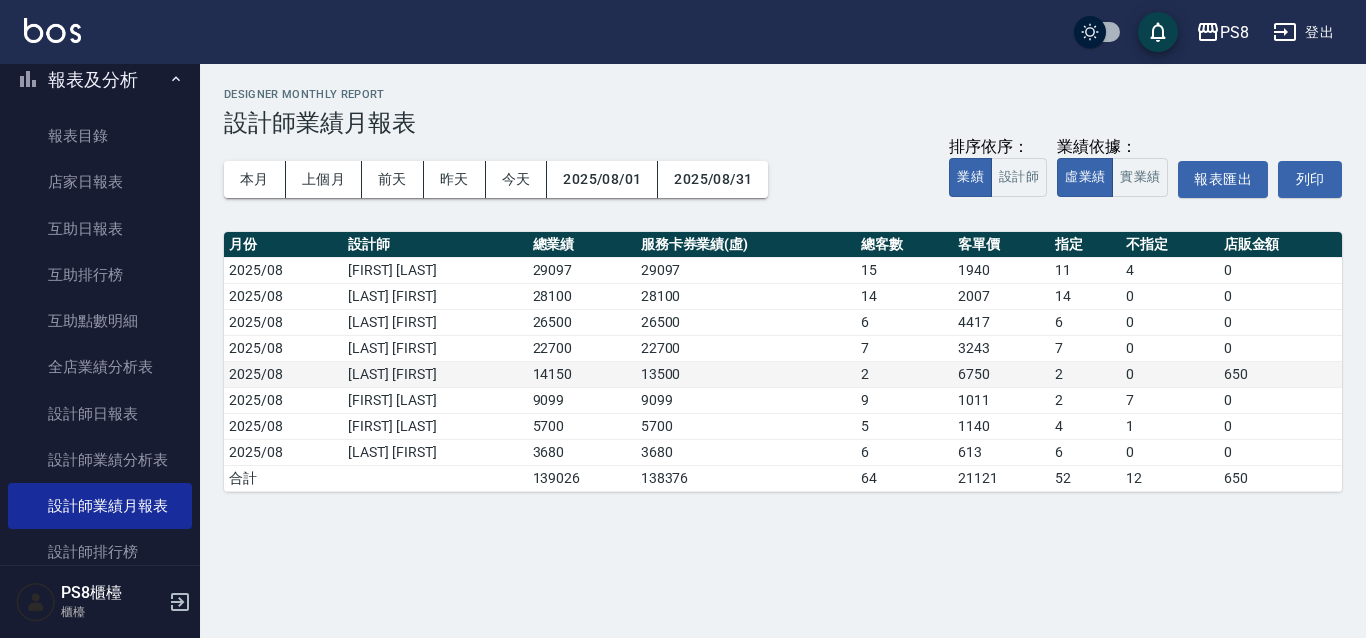 click on "14150" at bounding box center [582, 374] 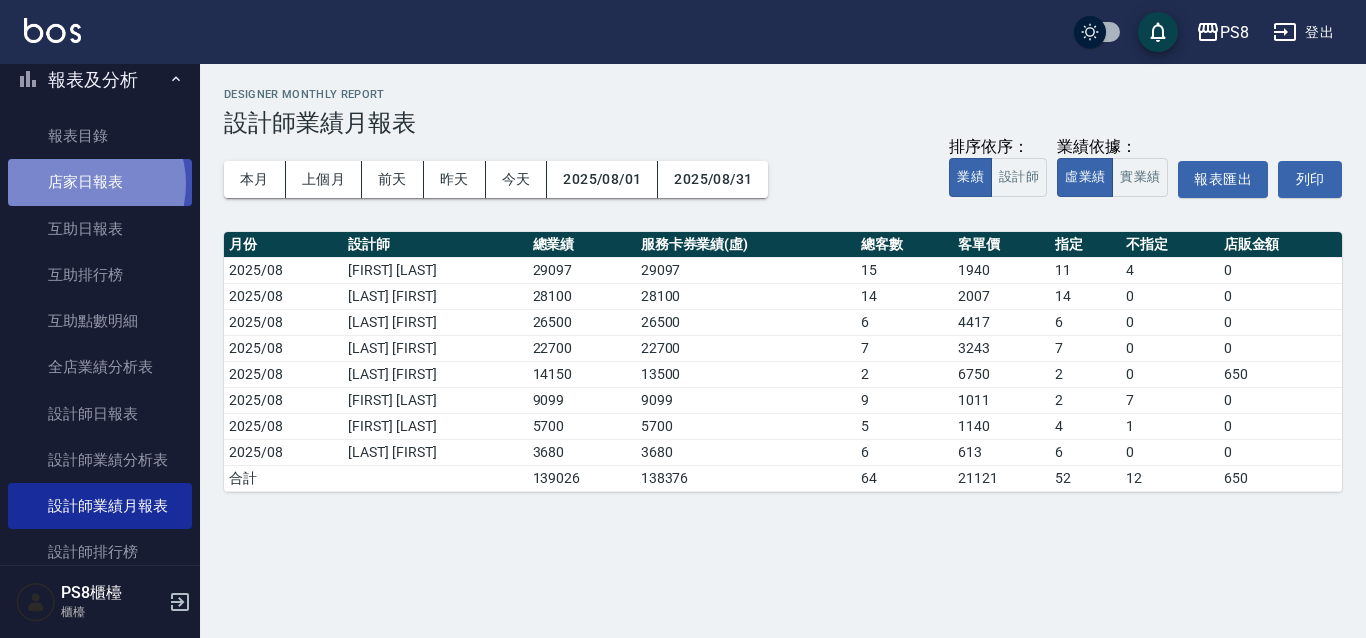 click on "店家日報表" at bounding box center [100, 182] 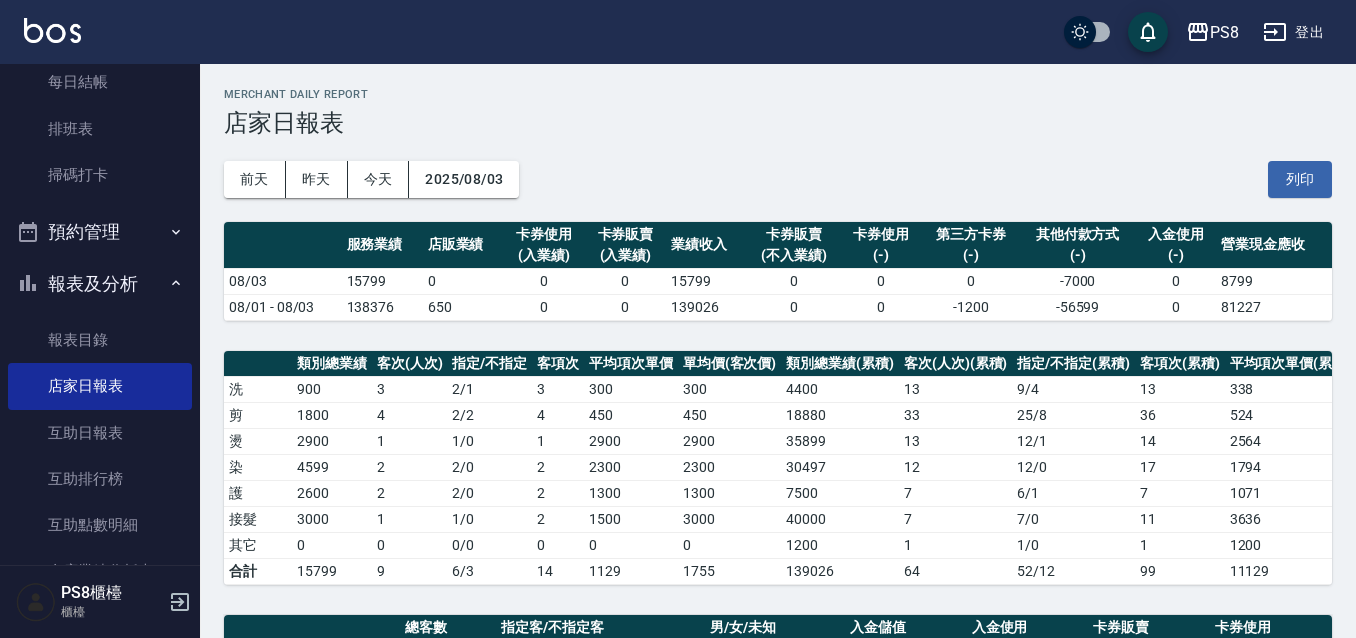 scroll, scrollTop: 100, scrollLeft: 0, axis: vertical 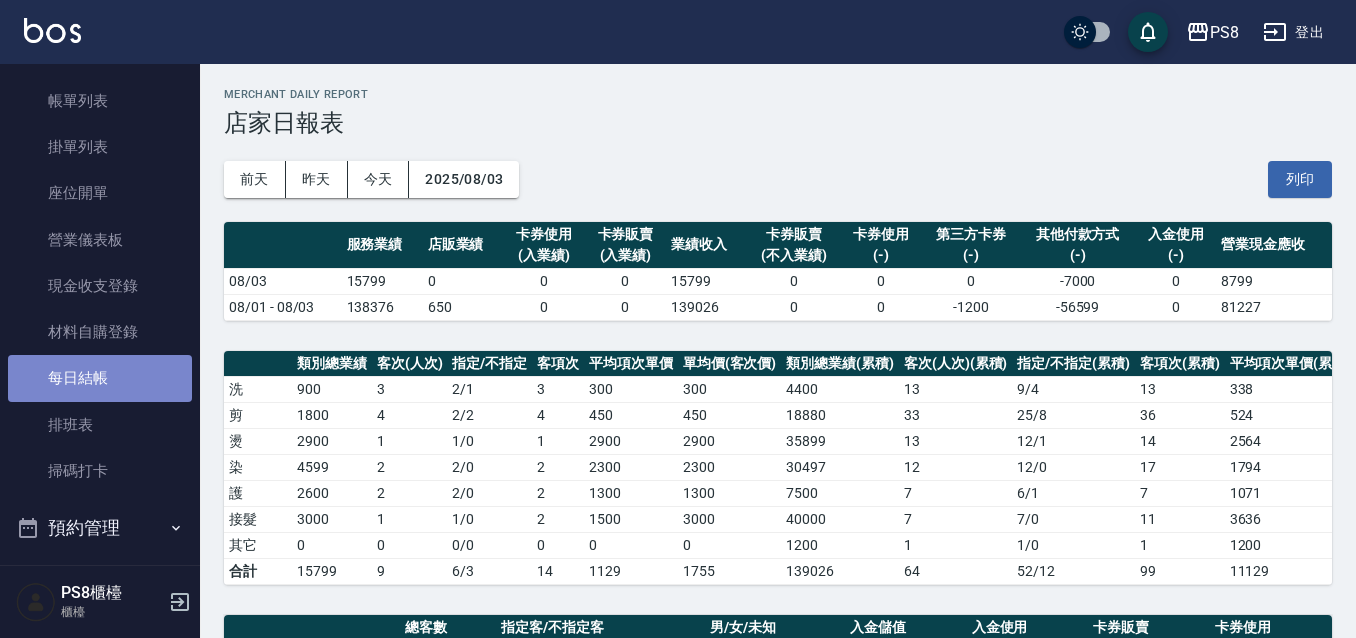 click on "每日結帳" at bounding box center [100, 378] 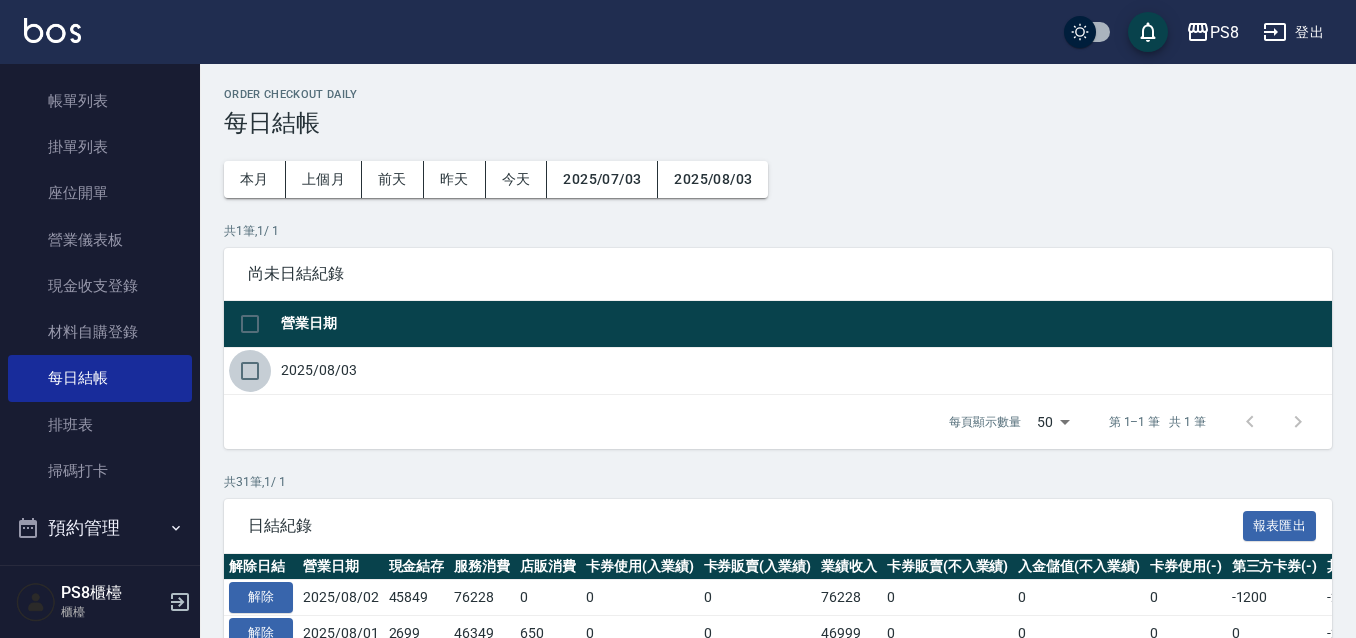 click at bounding box center [250, 371] 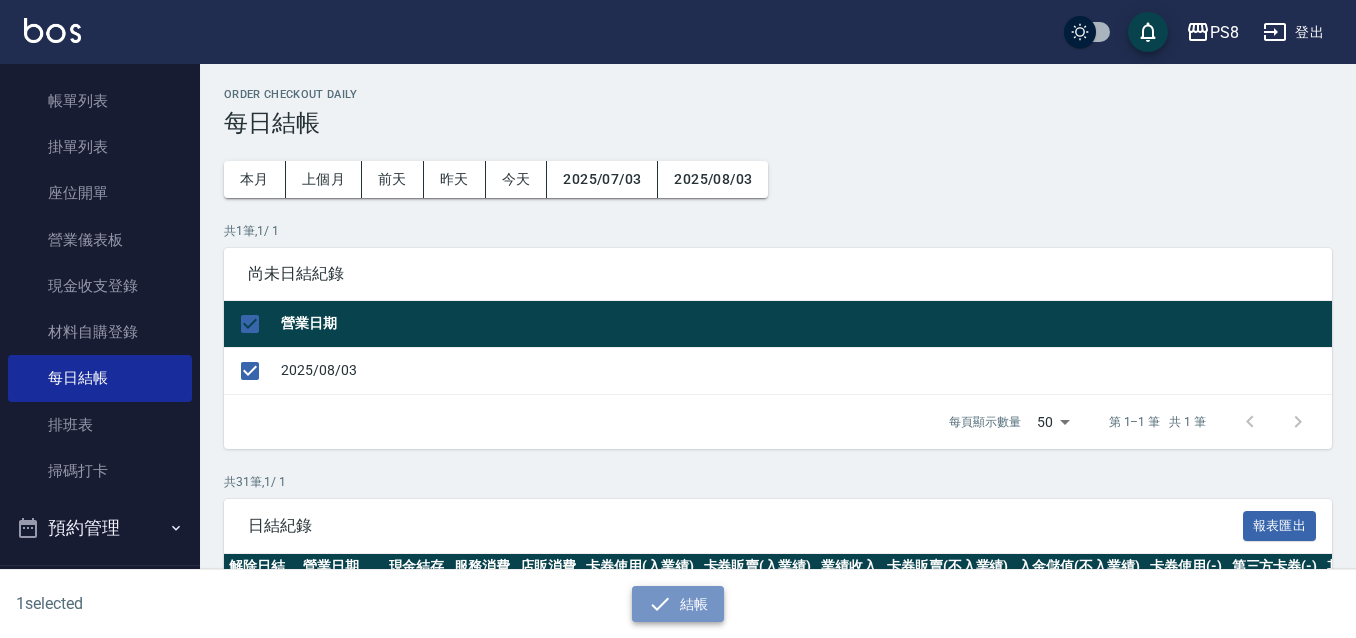 click on "結帳" at bounding box center [678, 604] 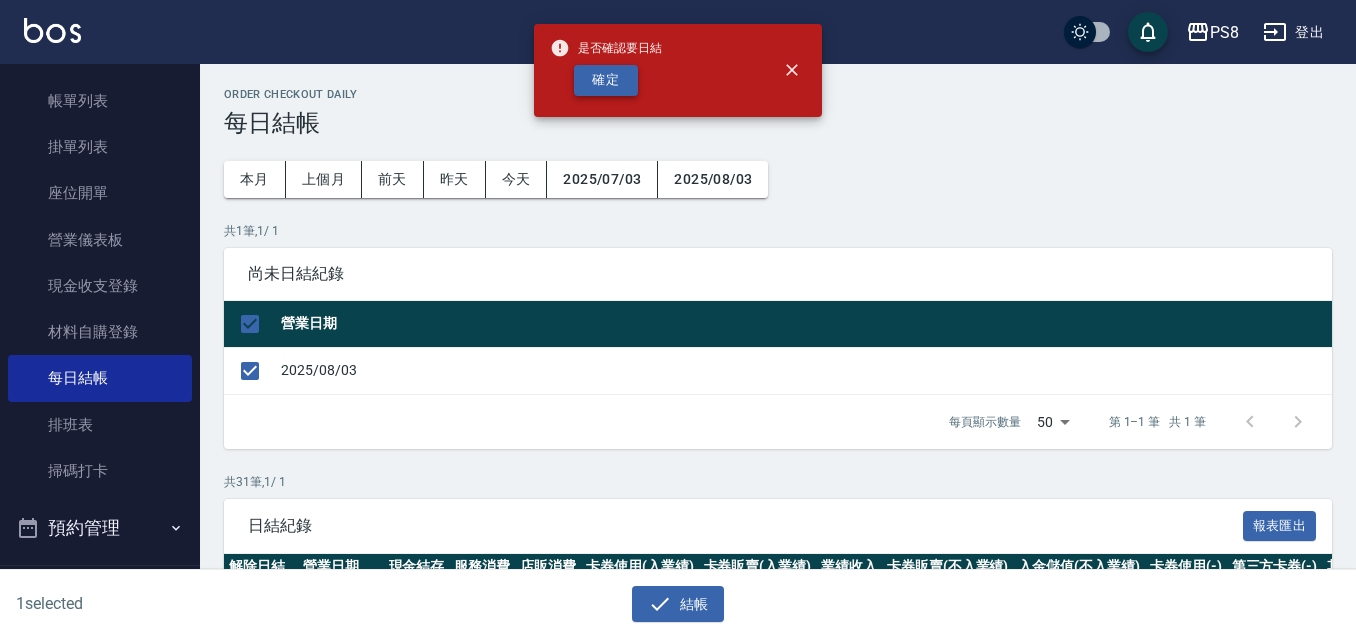 click on "確定" at bounding box center (606, 80) 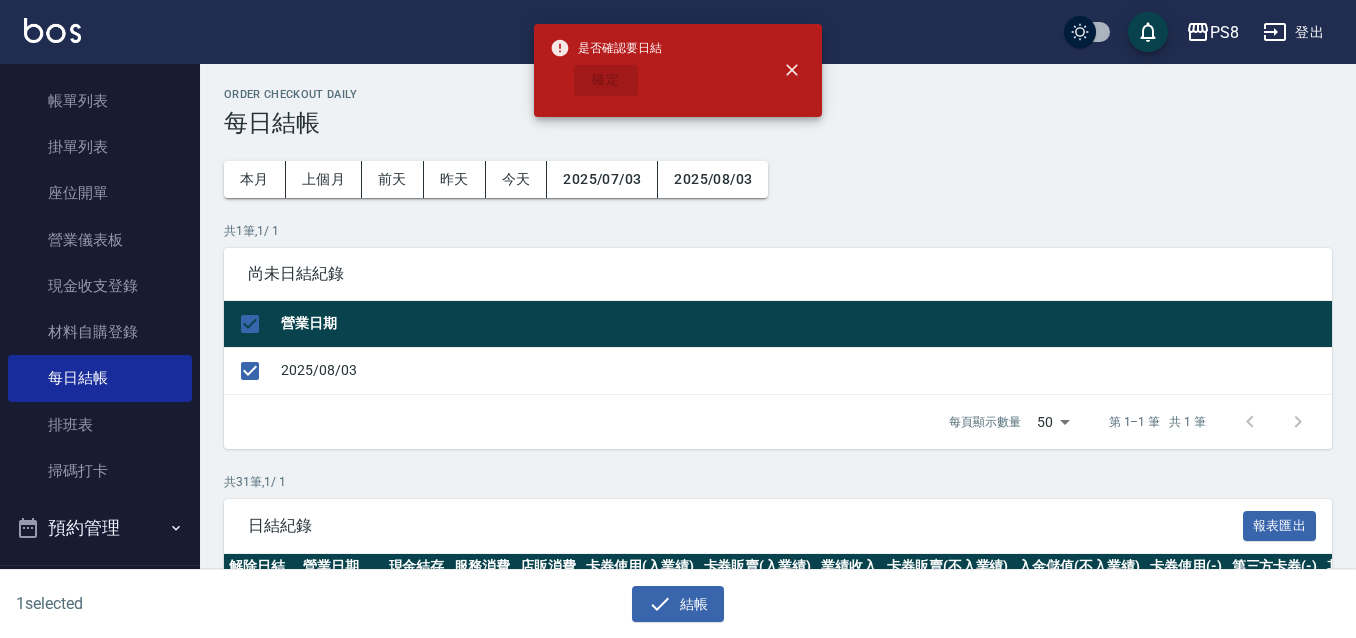 checkbox on "false" 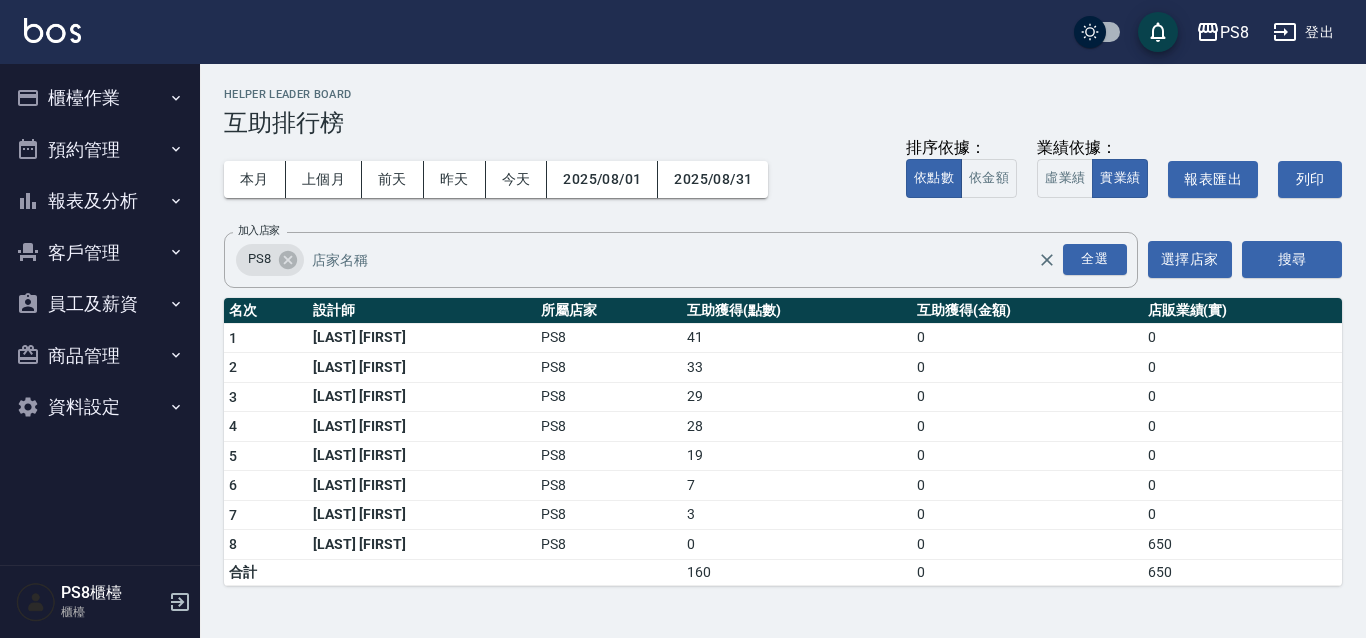 scroll, scrollTop: 0, scrollLeft: 0, axis: both 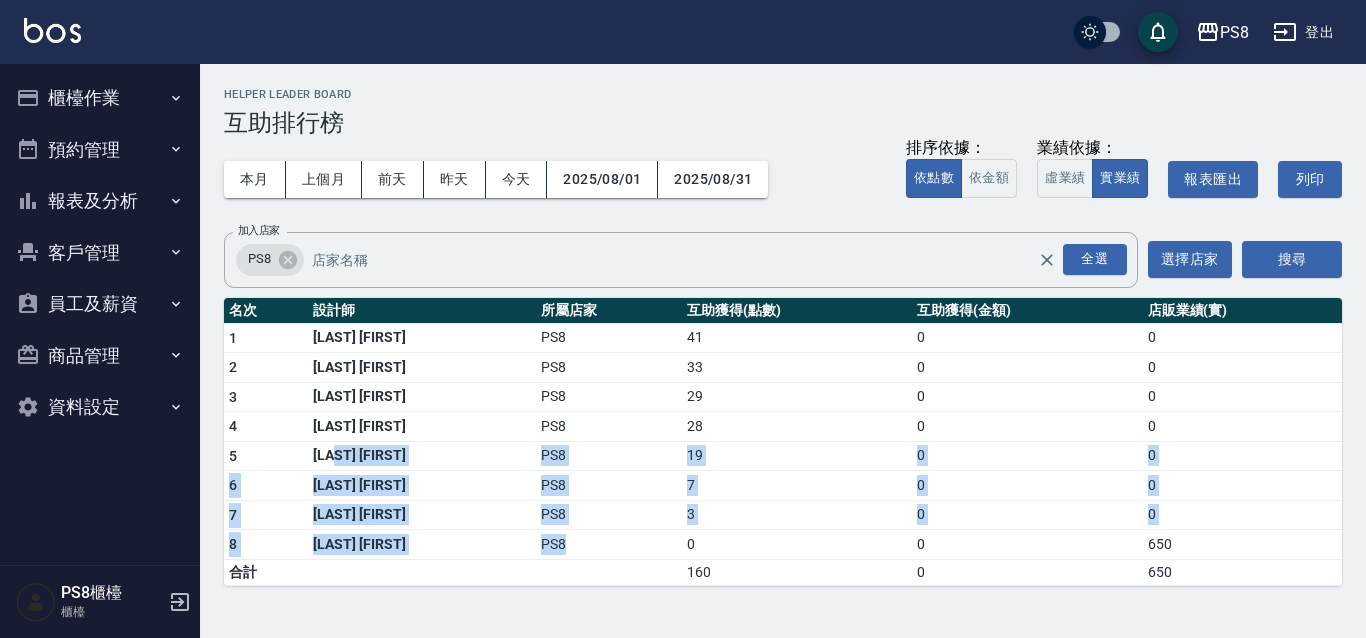 drag, startPoint x: 420, startPoint y: 468, endPoint x: 633, endPoint y: 507, distance: 216.54099 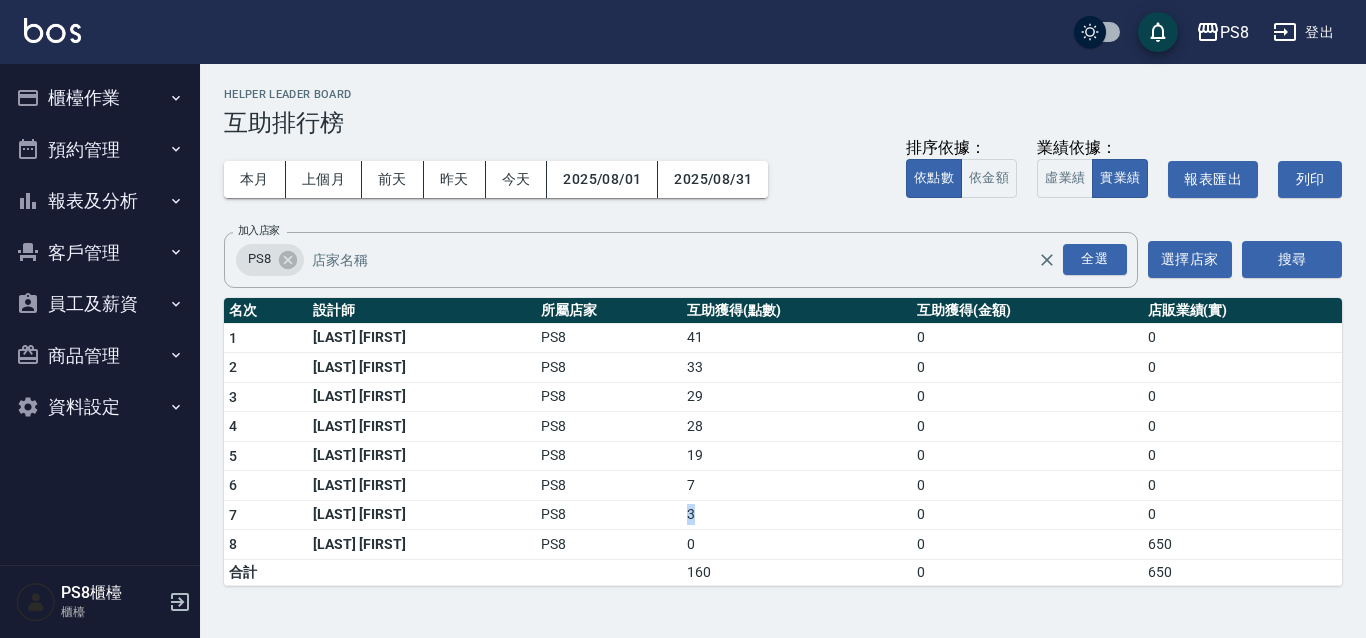 drag, startPoint x: 636, startPoint y: 505, endPoint x: 609, endPoint y: 524, distance: 33.01515 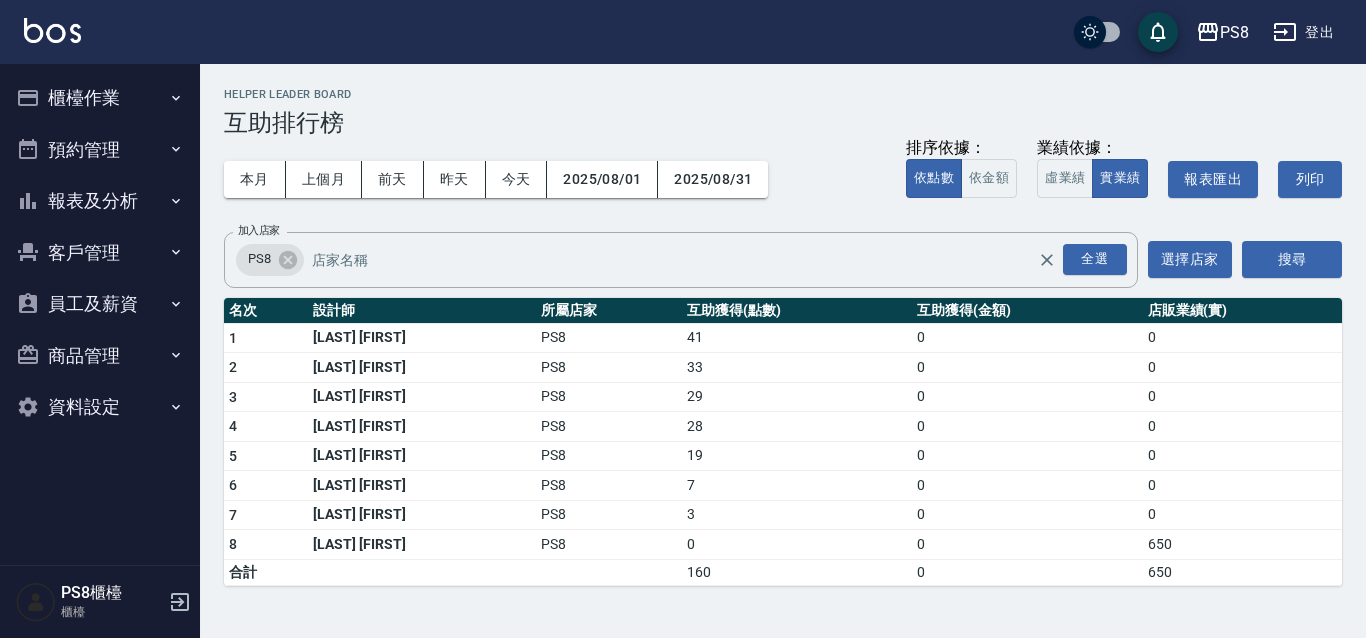 click on "7" at bounding box center [797, 486] 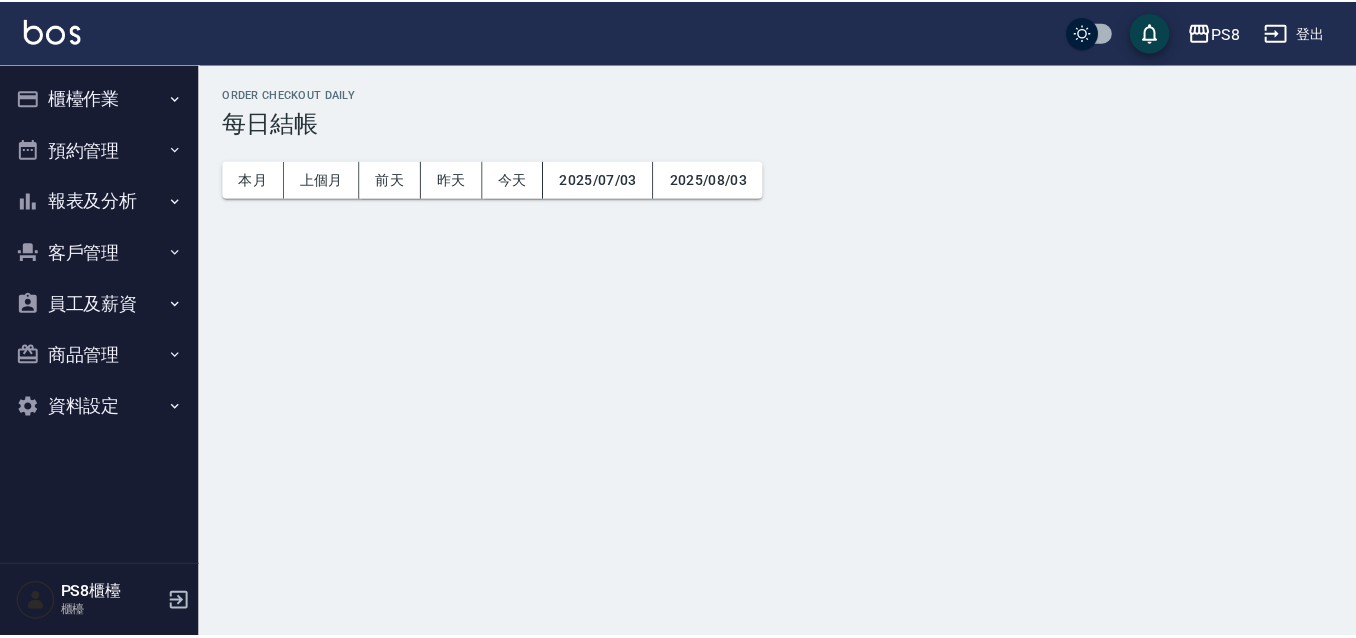 scroll, scrollTop: 0, scrollLeft: 0, axis: both 